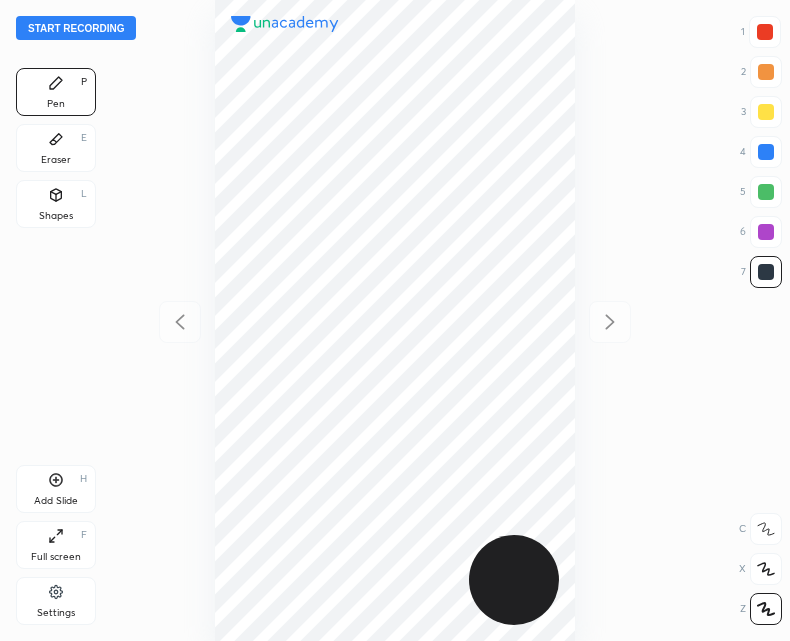 scroll, scrollTop: 0, scrollLeft: 0, axis: both 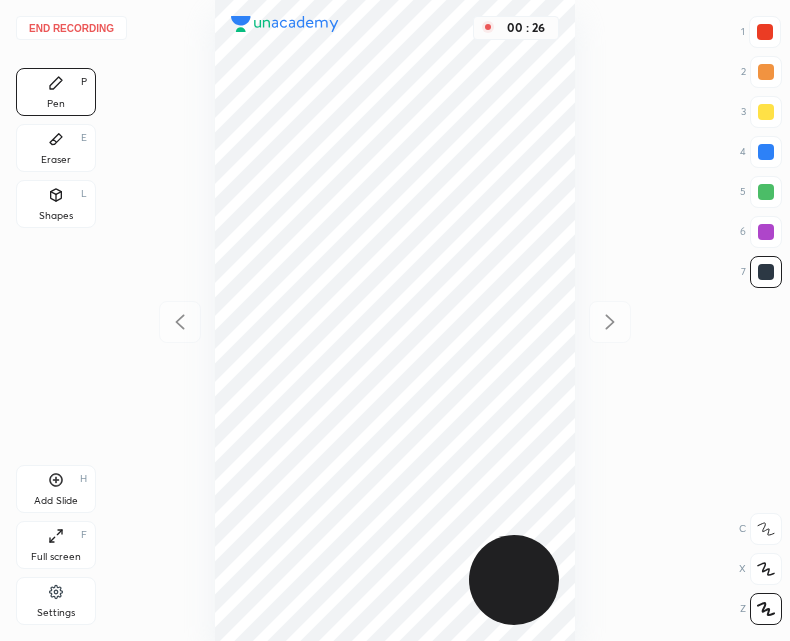 click on "Shapes" at bounding box center (56, 216) 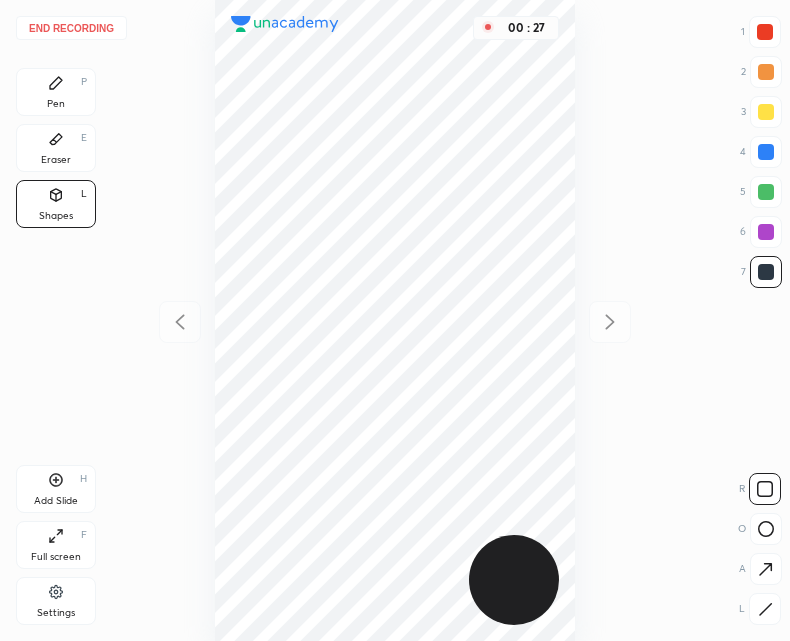 click 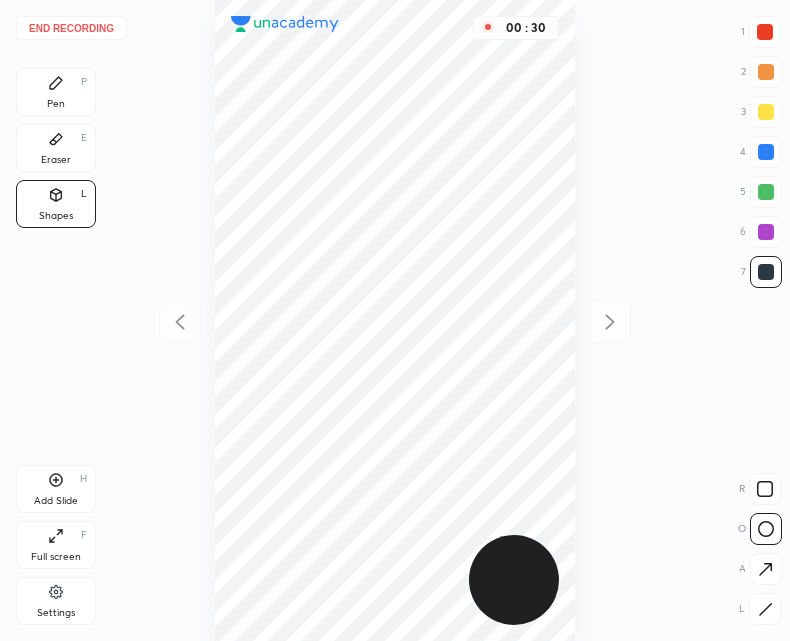 click 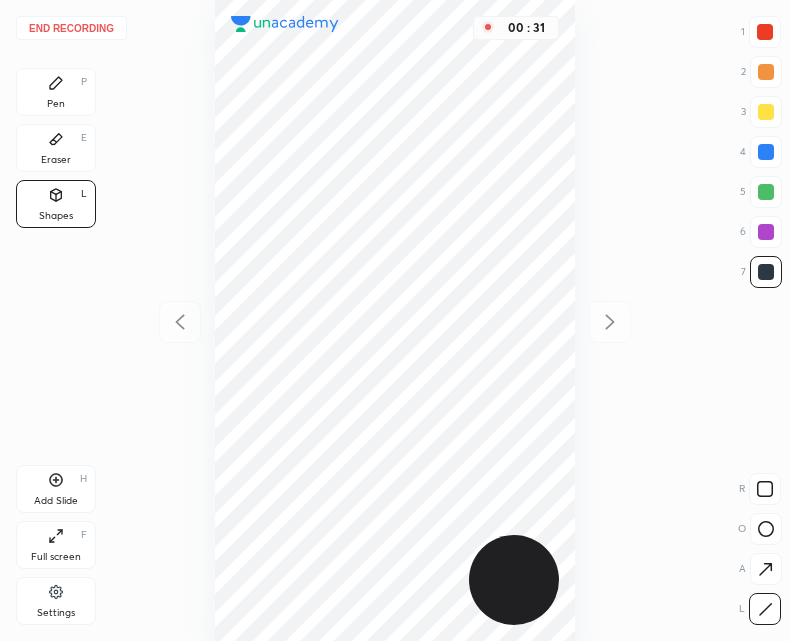 click 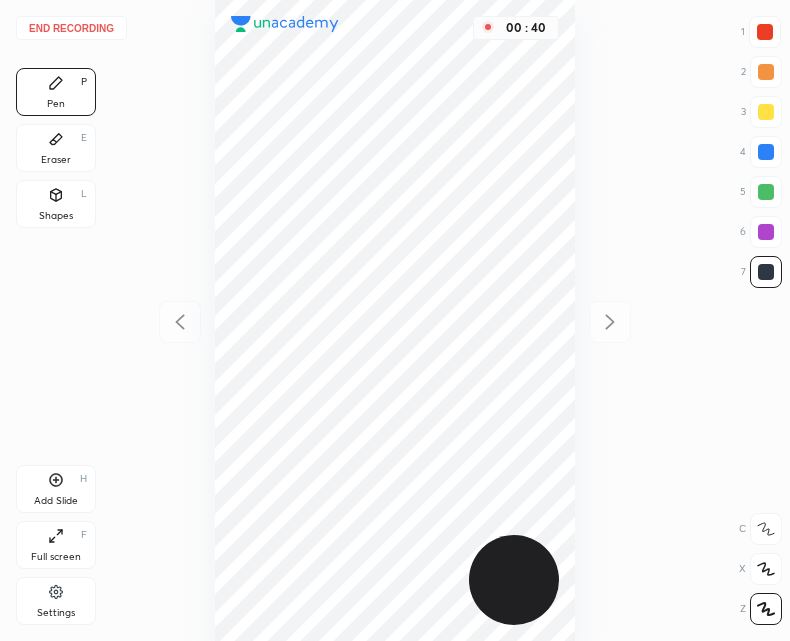 click on "Add Slide H" at bounding box center [56, 489] 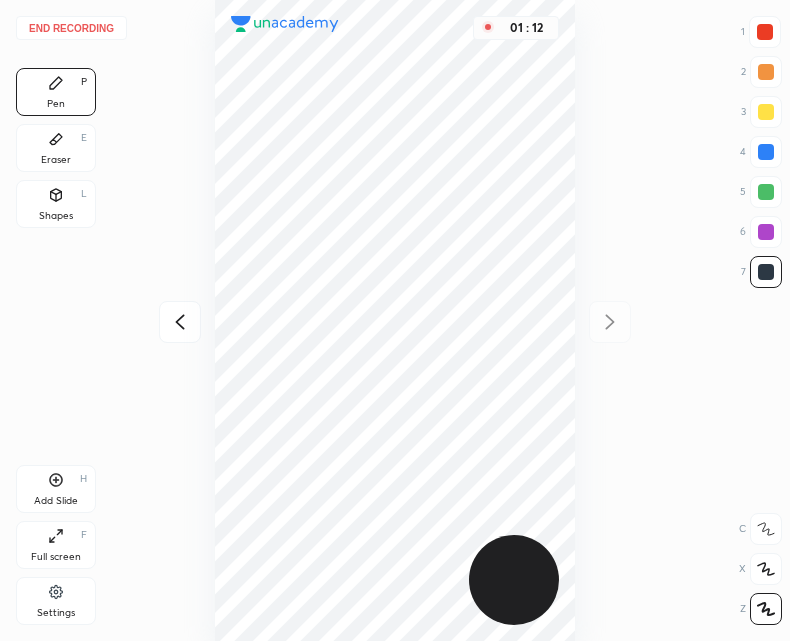 click at bounding box center (180, 322) 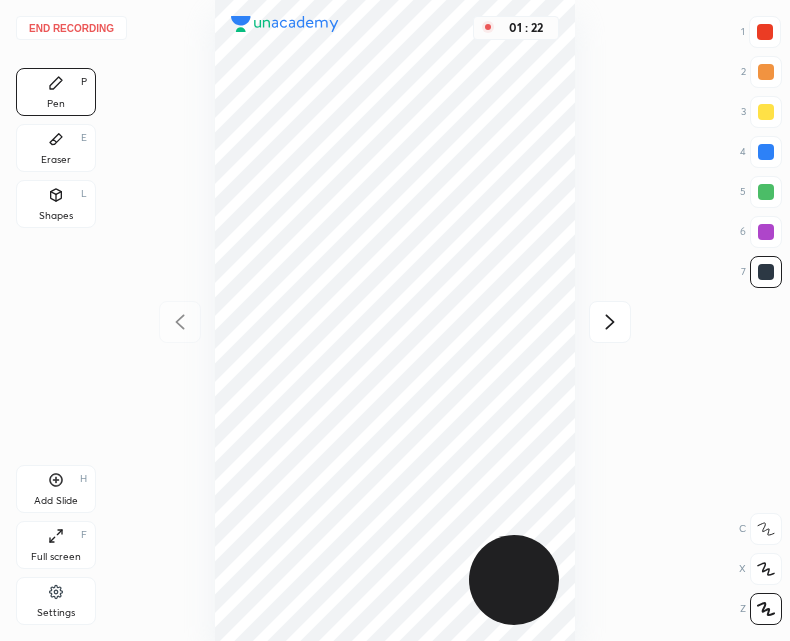 click 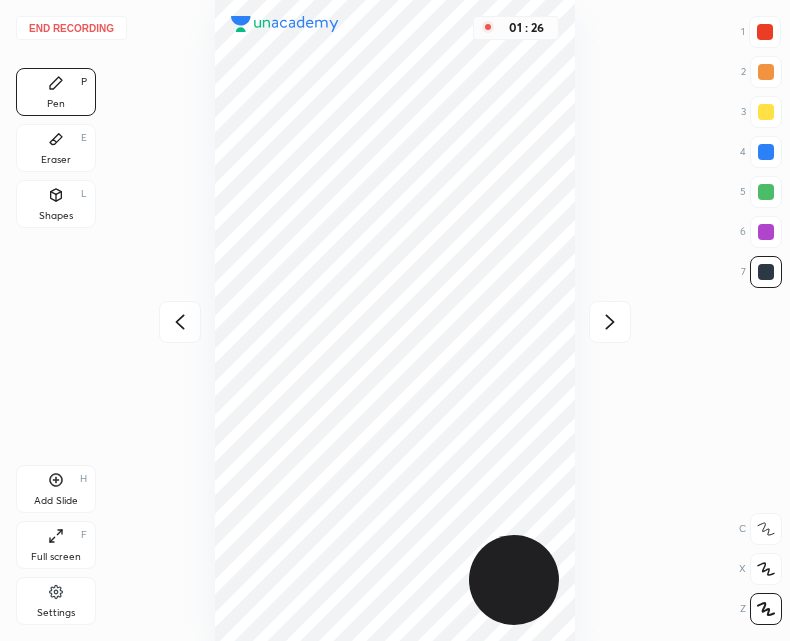 click 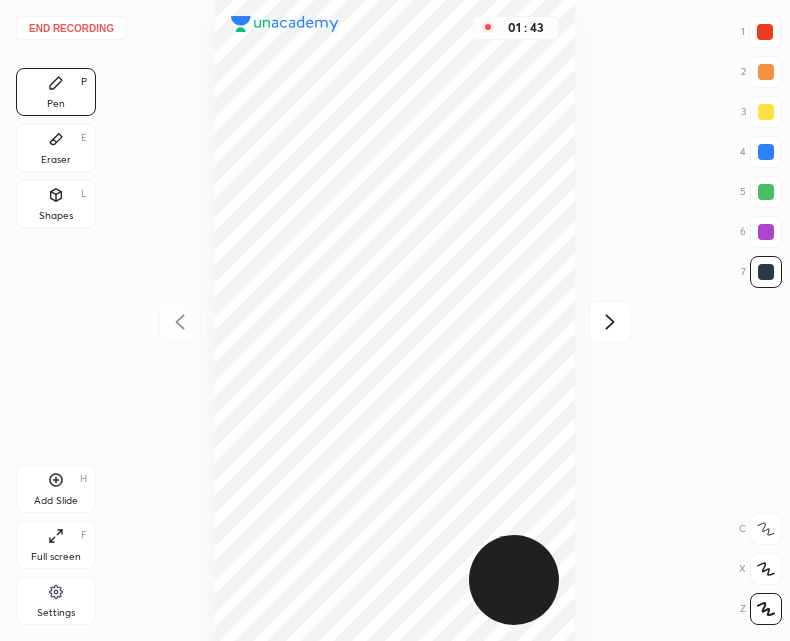 click at bounding box center [610, 322] 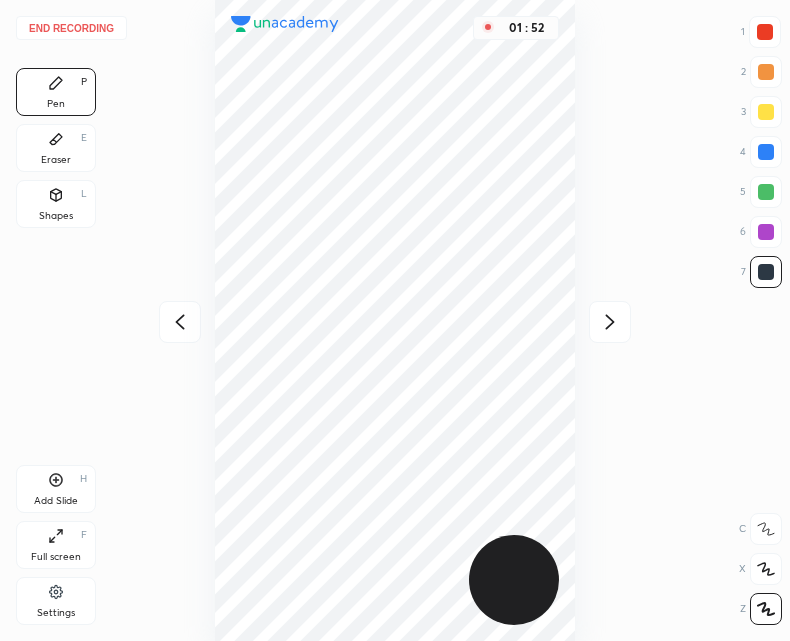 click at bounding box center [180, 322] 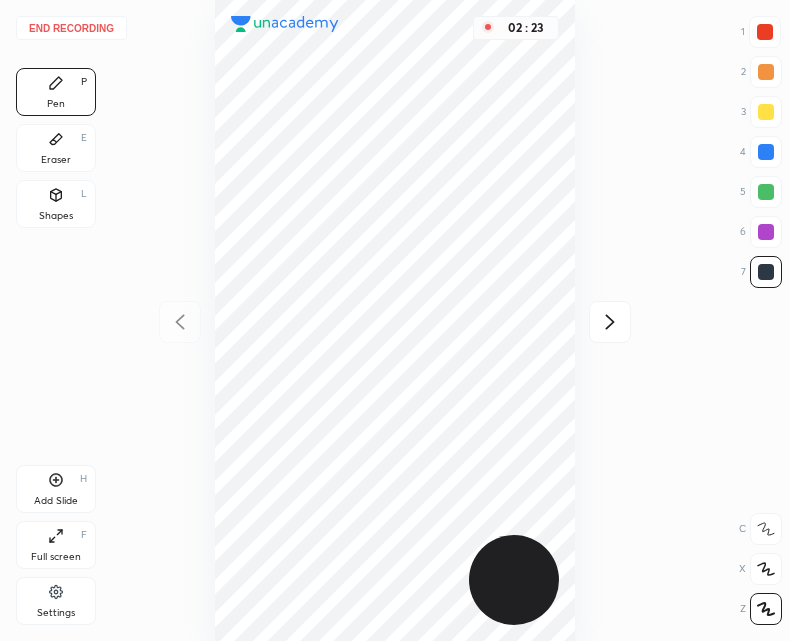 click 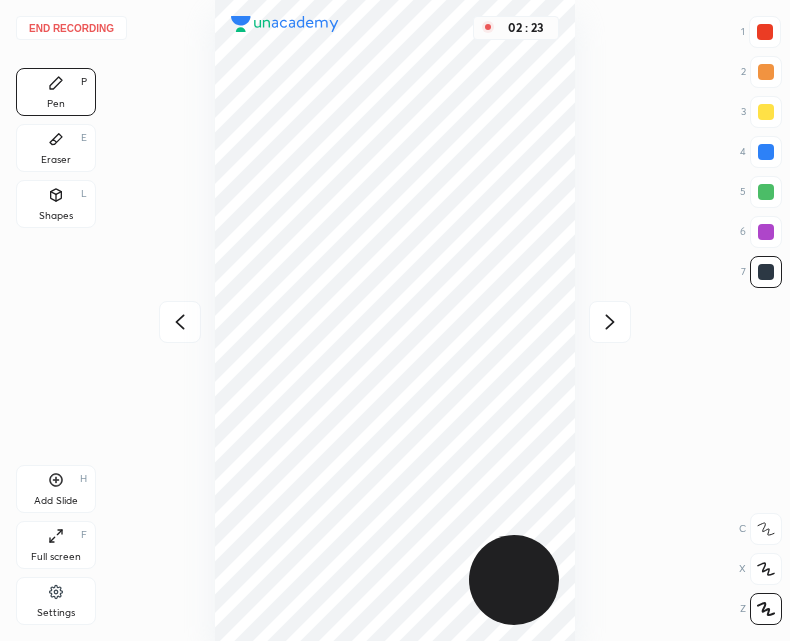 click 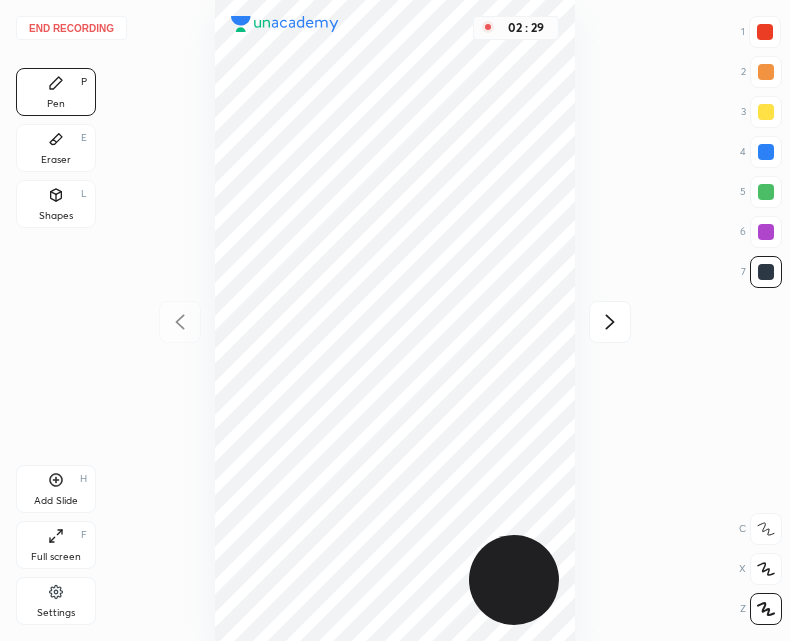 click 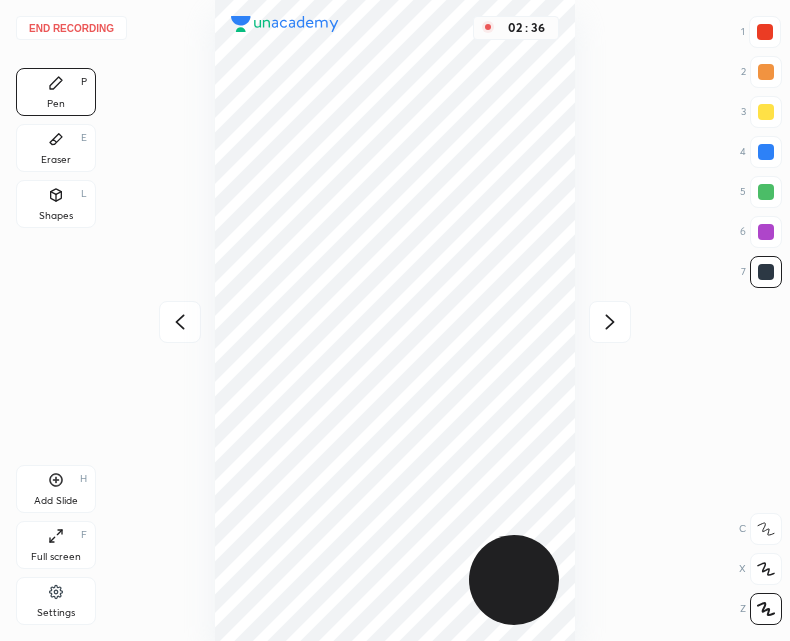 click 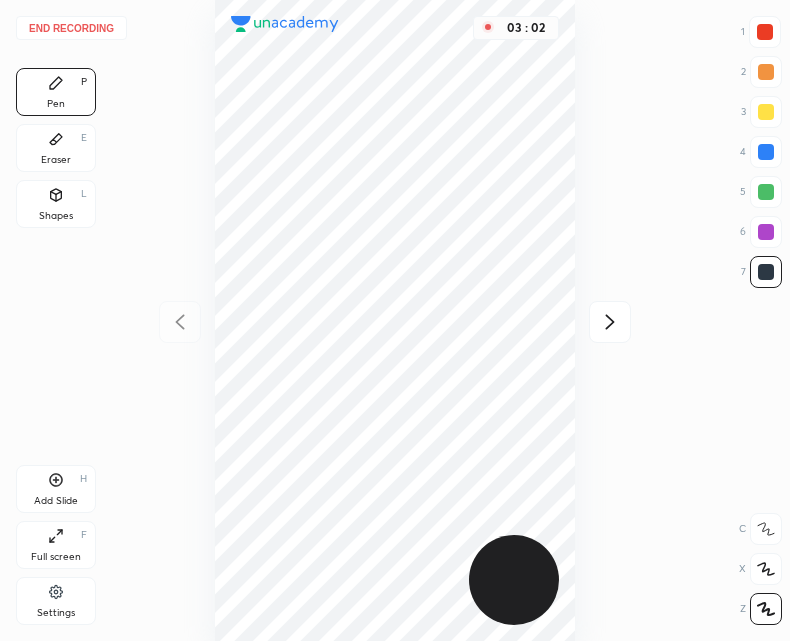 click 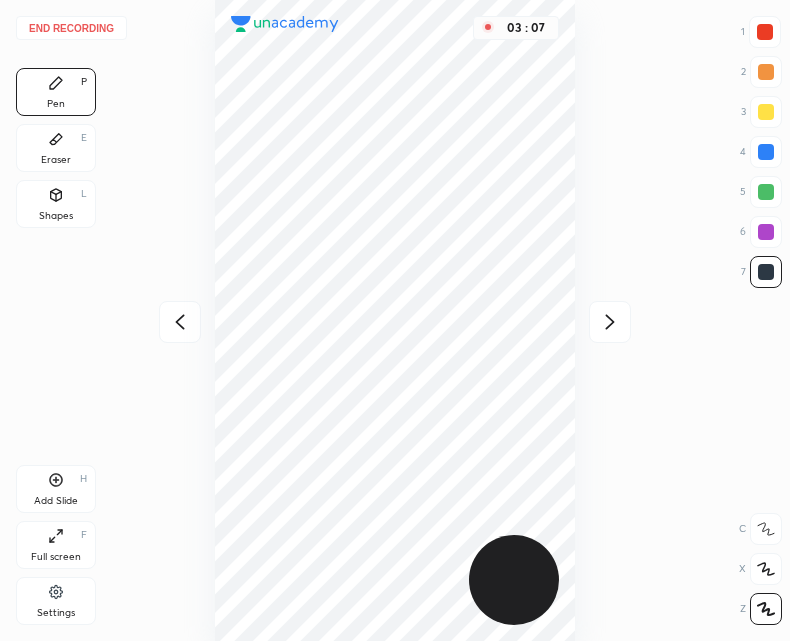 click 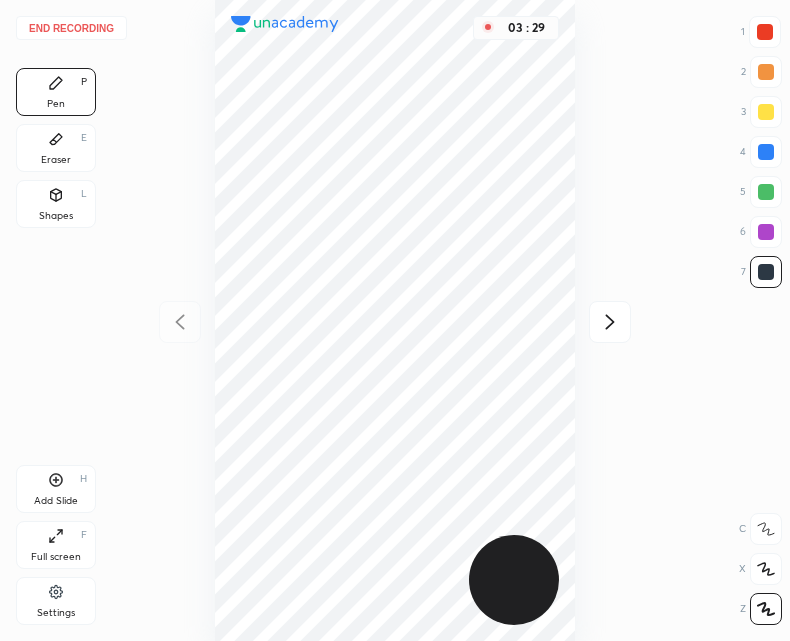 click 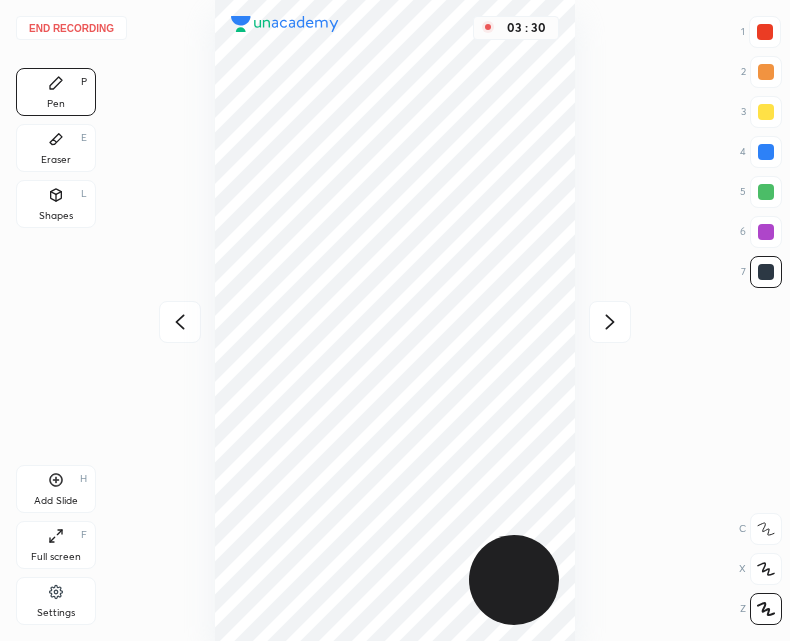 click 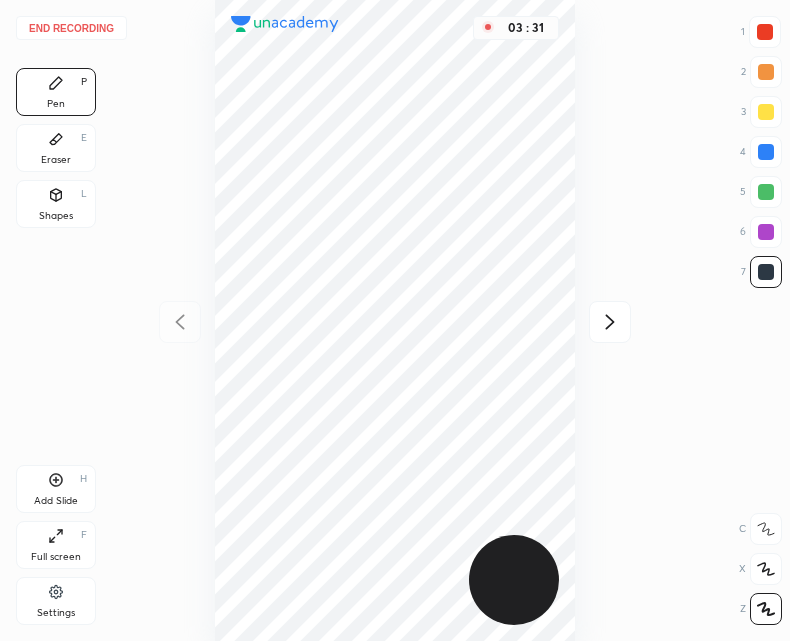 click 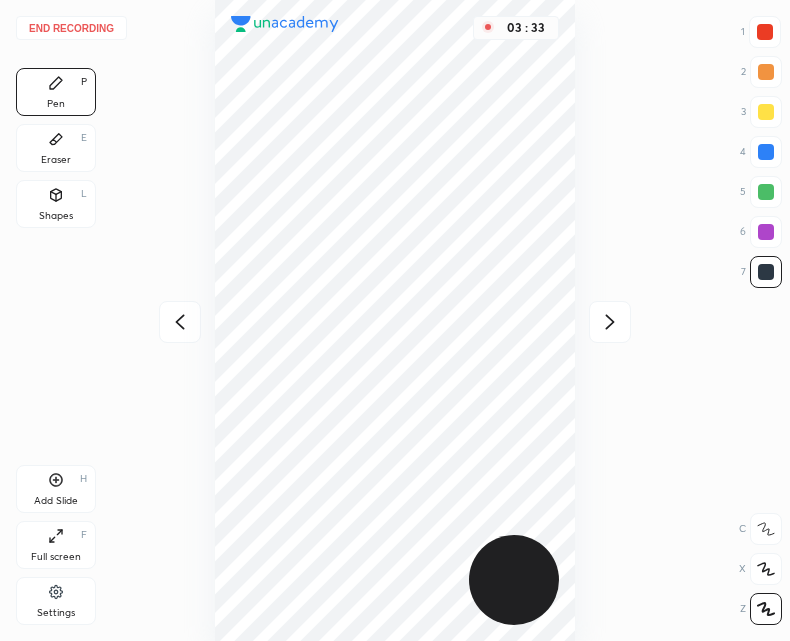 click 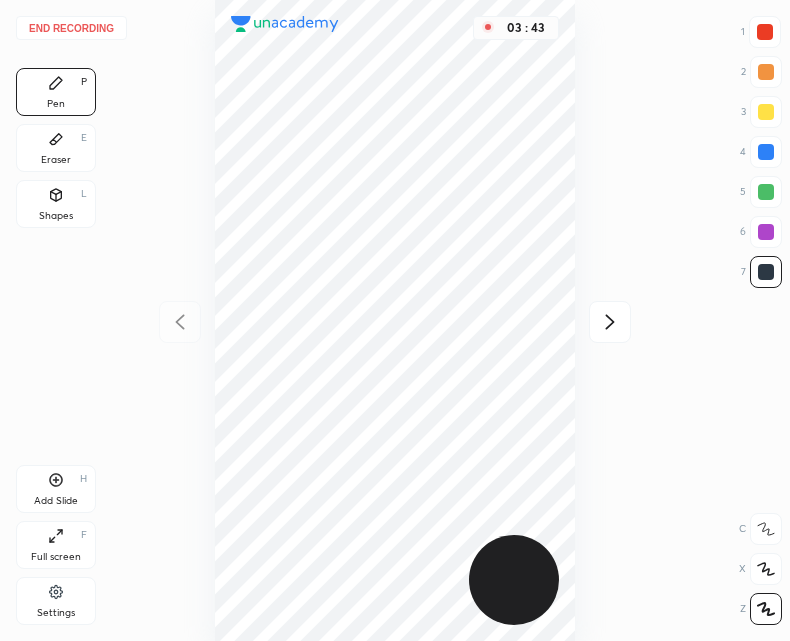 click 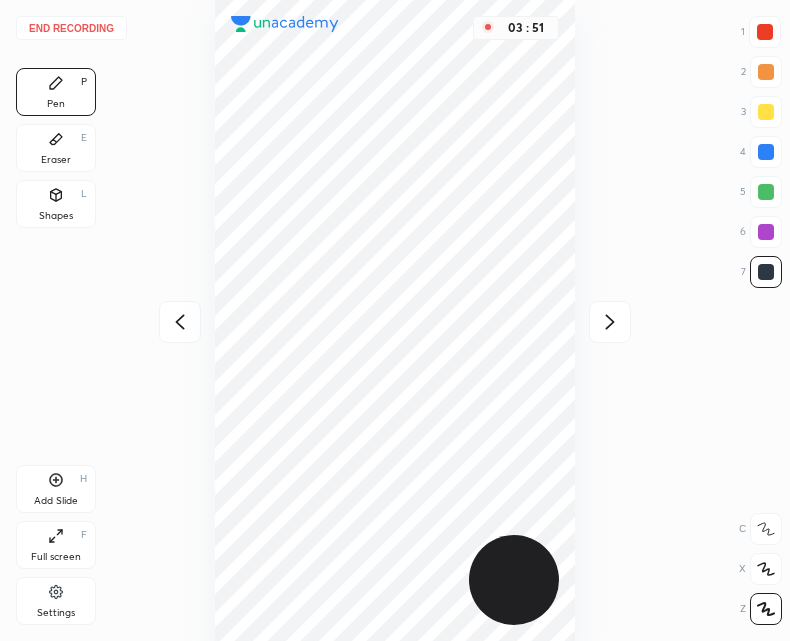 click 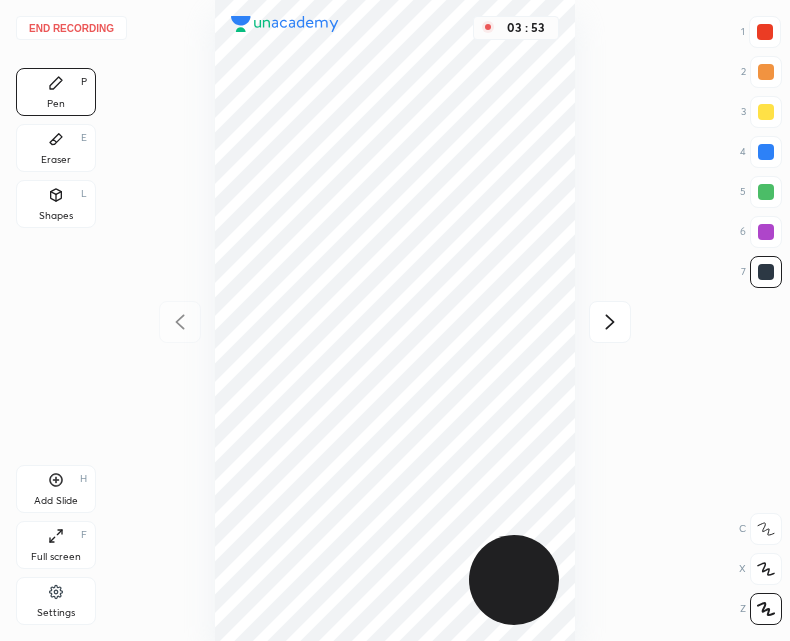 click 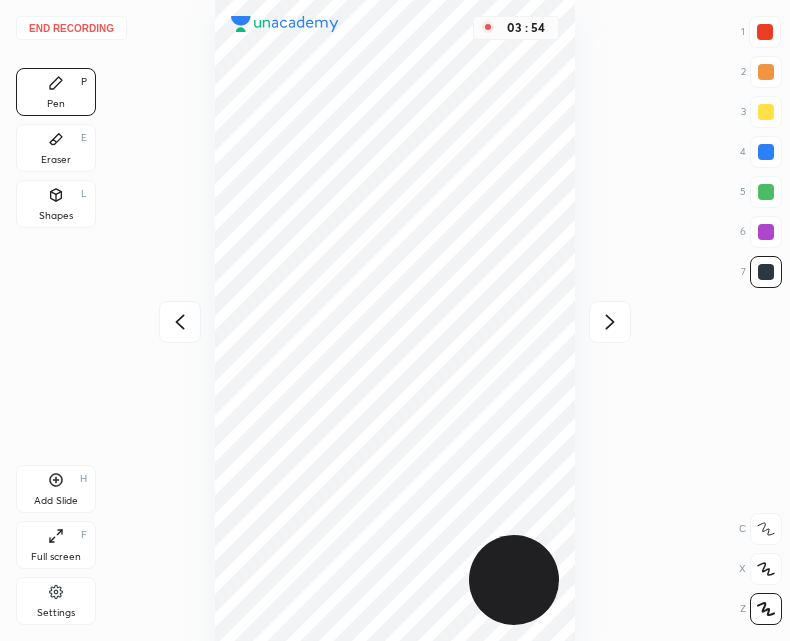 click at bounding box center [180, 322] 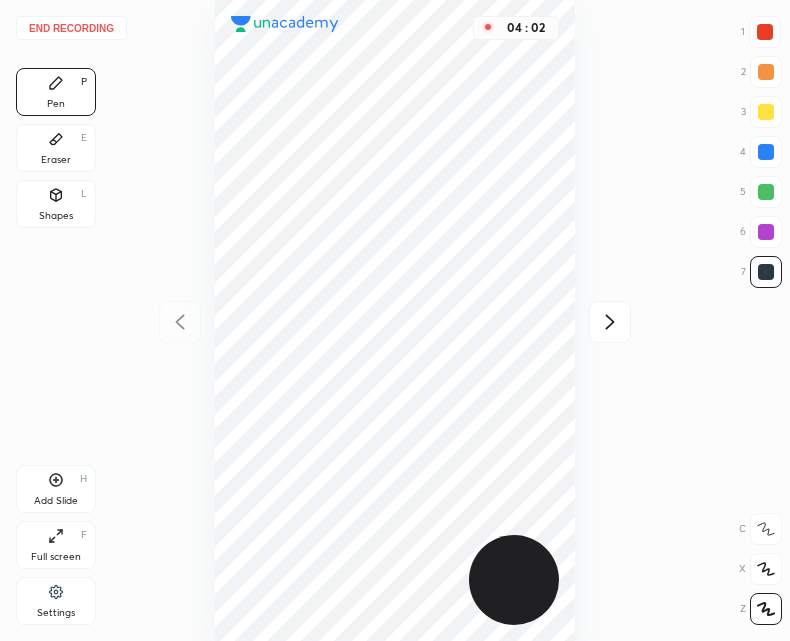 click 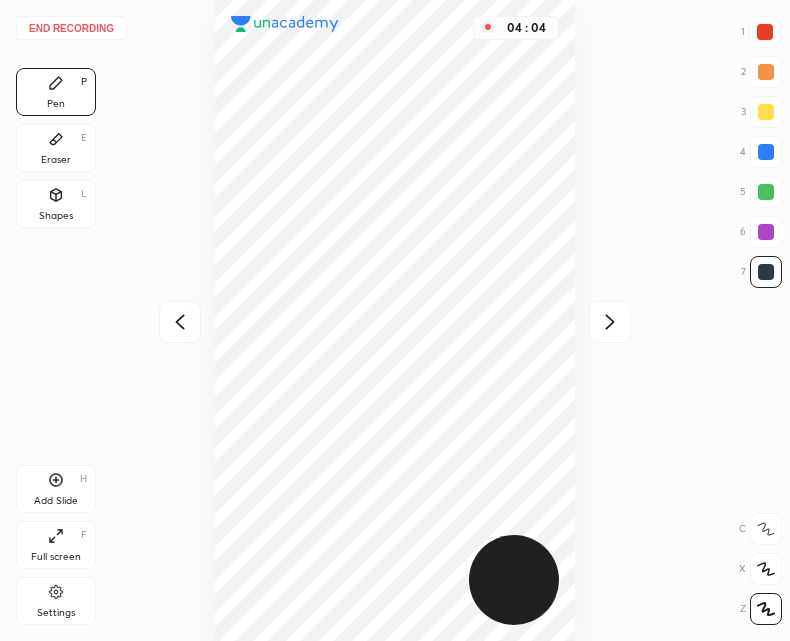 click 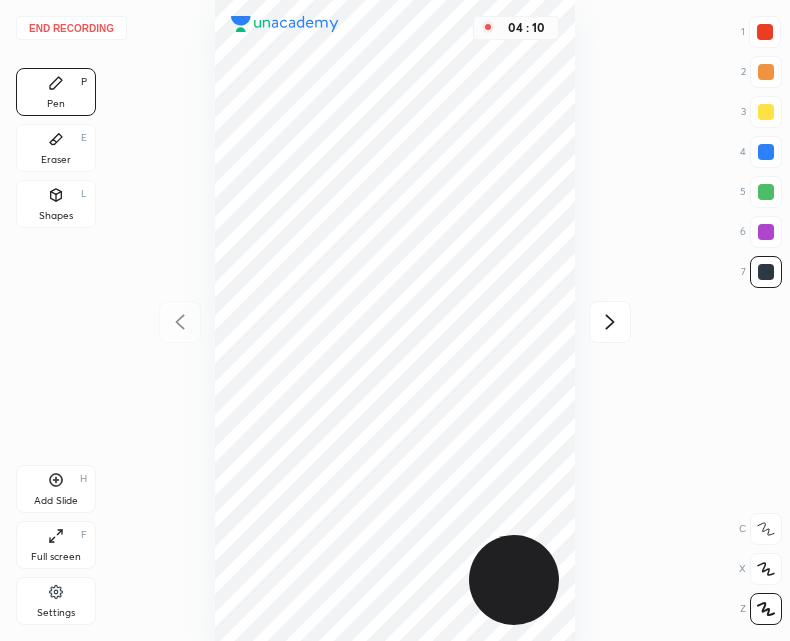 click 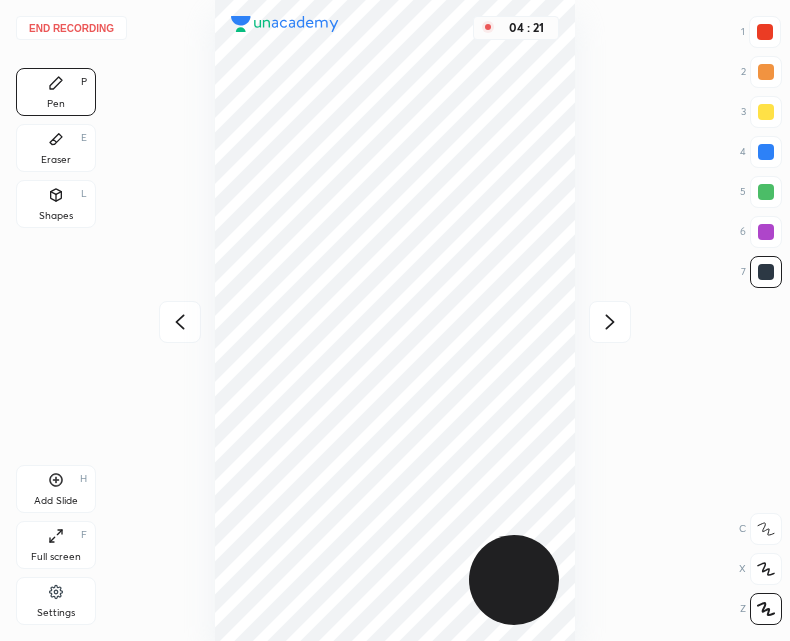 click 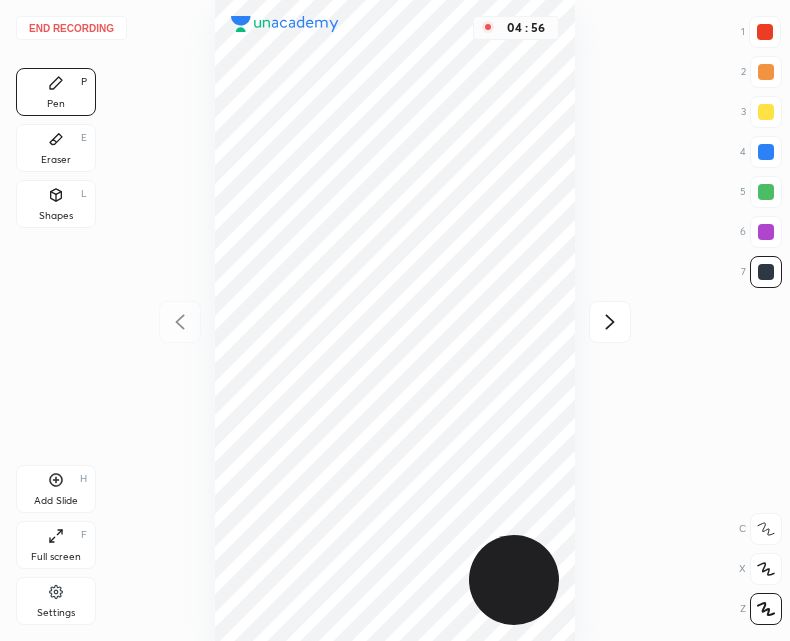 click on "Add Slide" at bounding box center [56, 501] 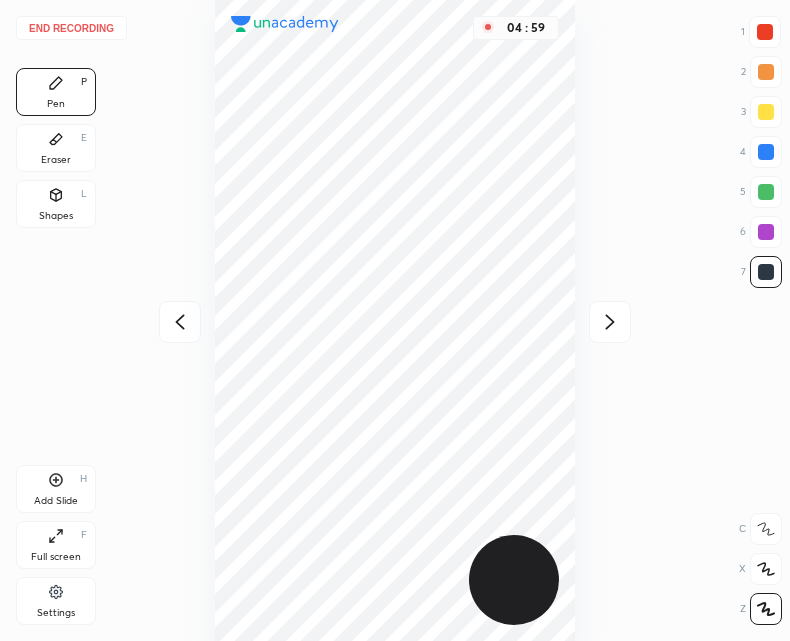 click 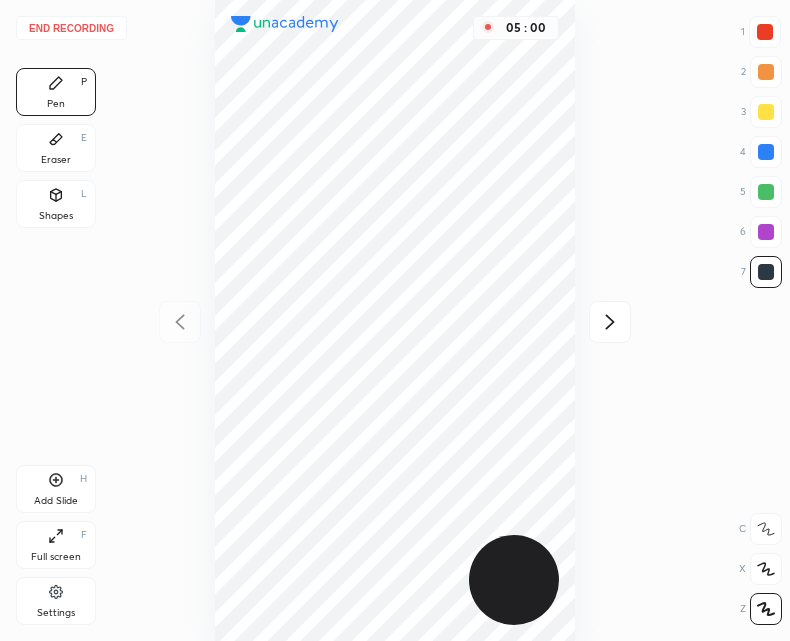 click 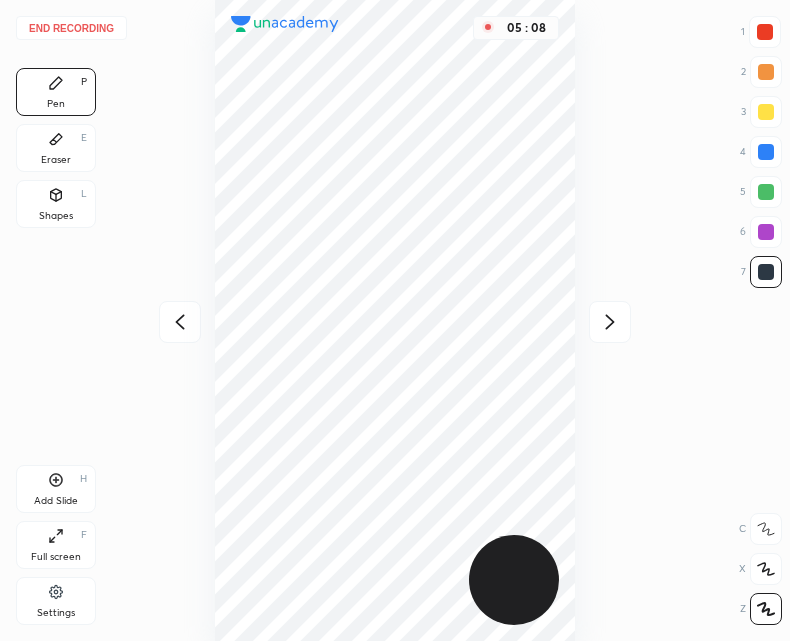 click at bounding box center (180, 322) 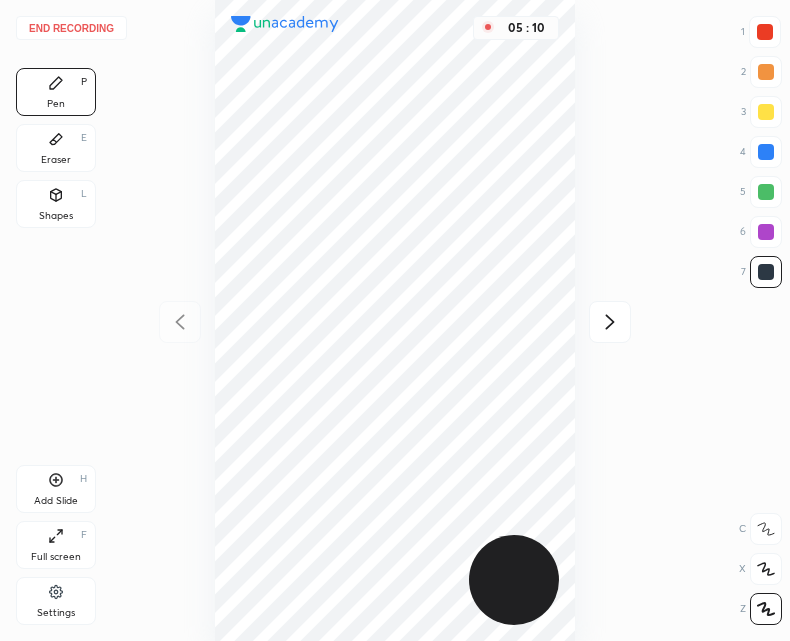 click 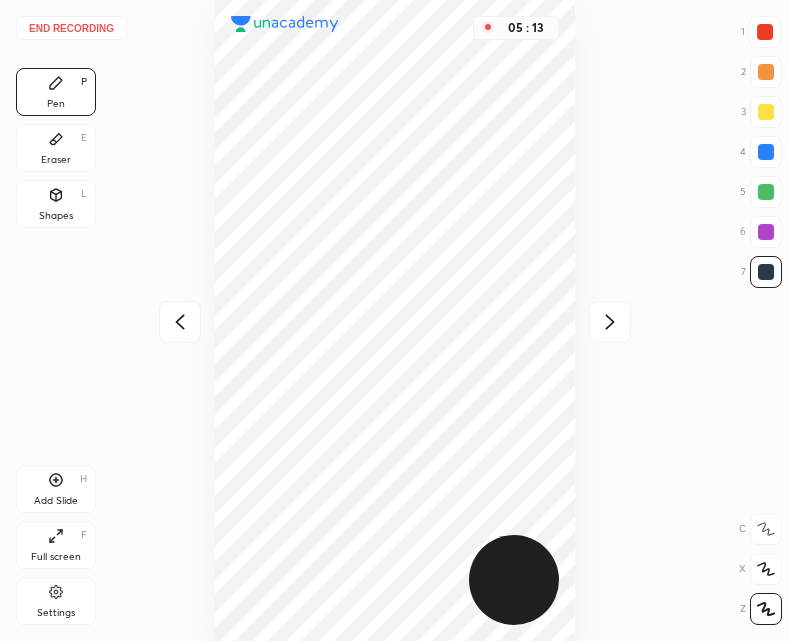 click 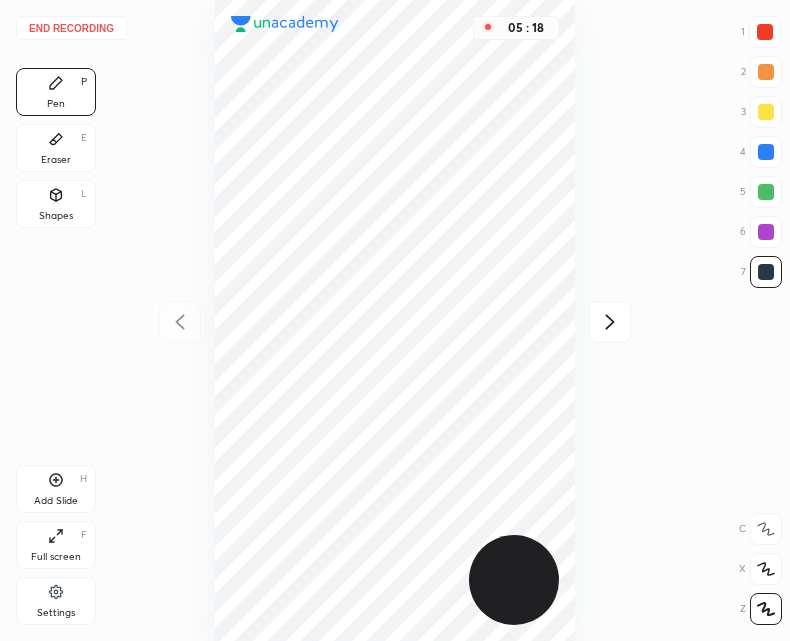 click 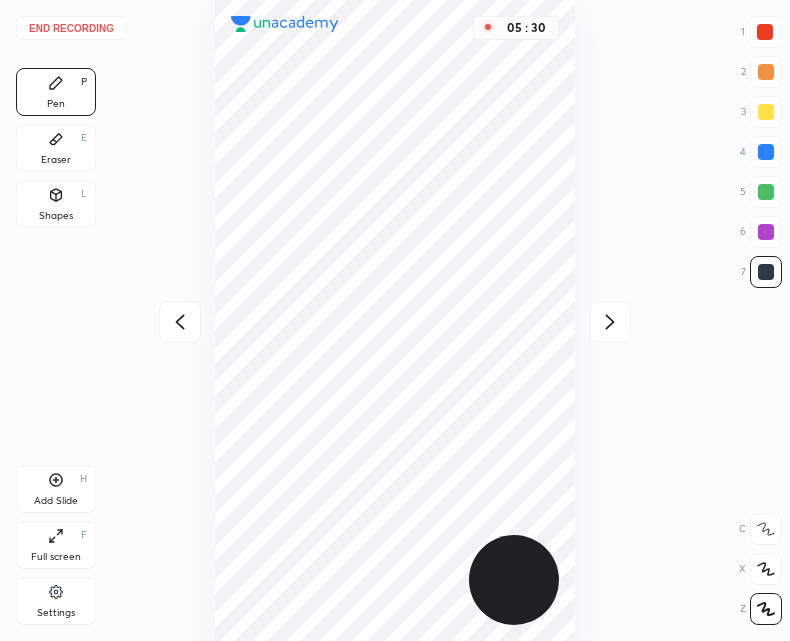 click 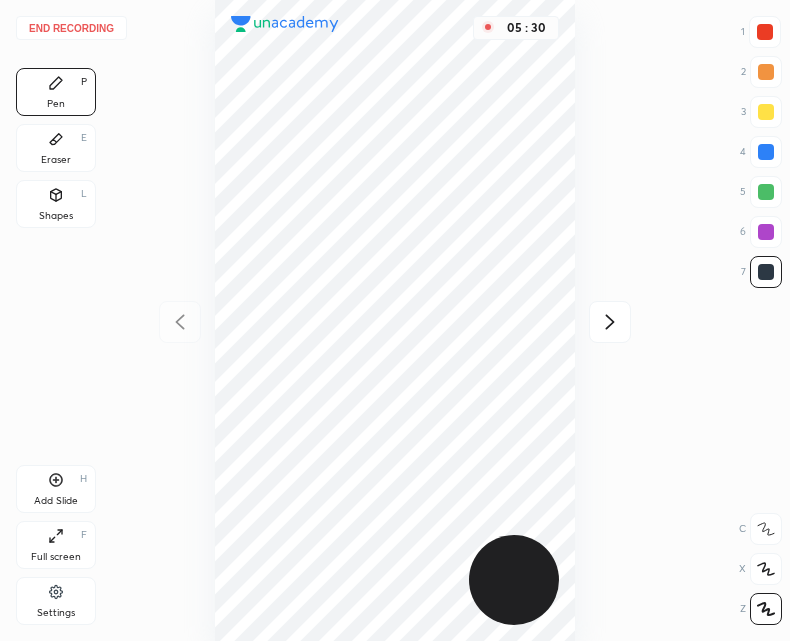 click 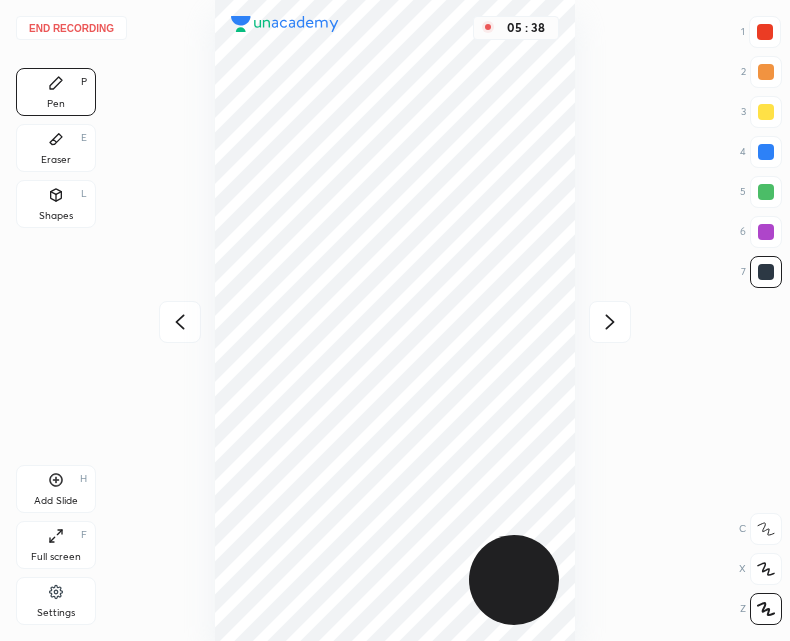 click 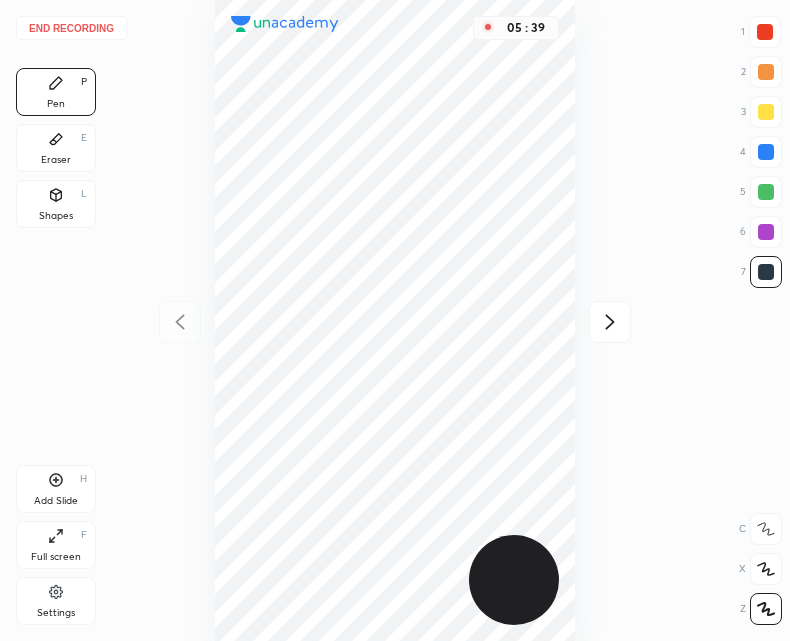 click 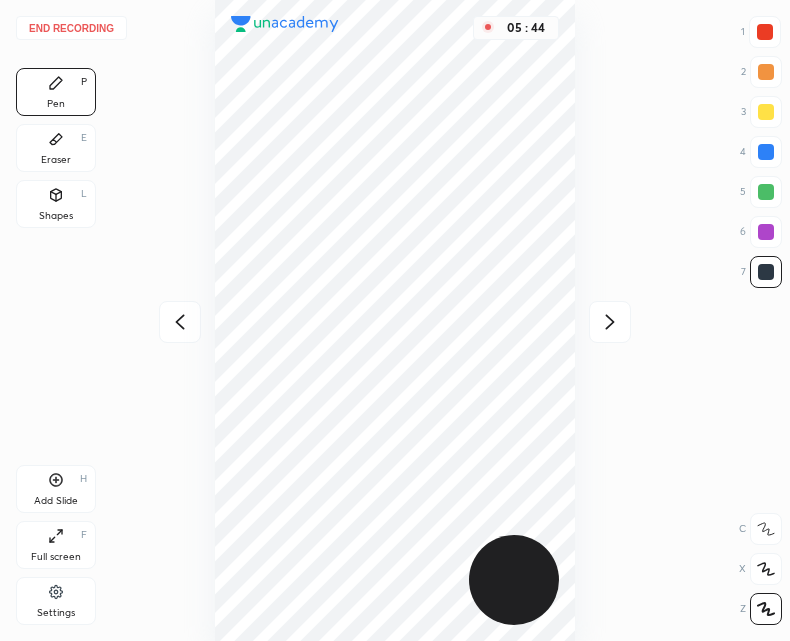 click 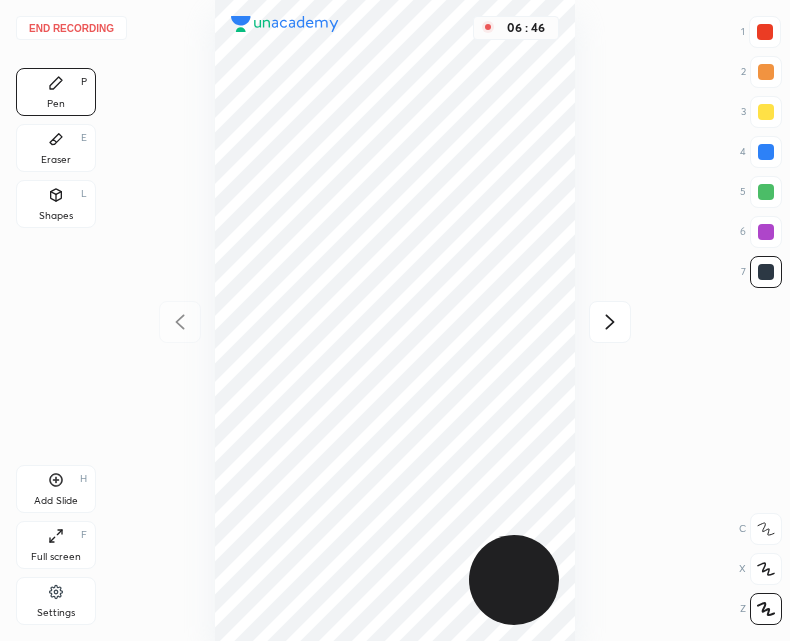 click on "Add Slide H" at bounding box center [56, 489] 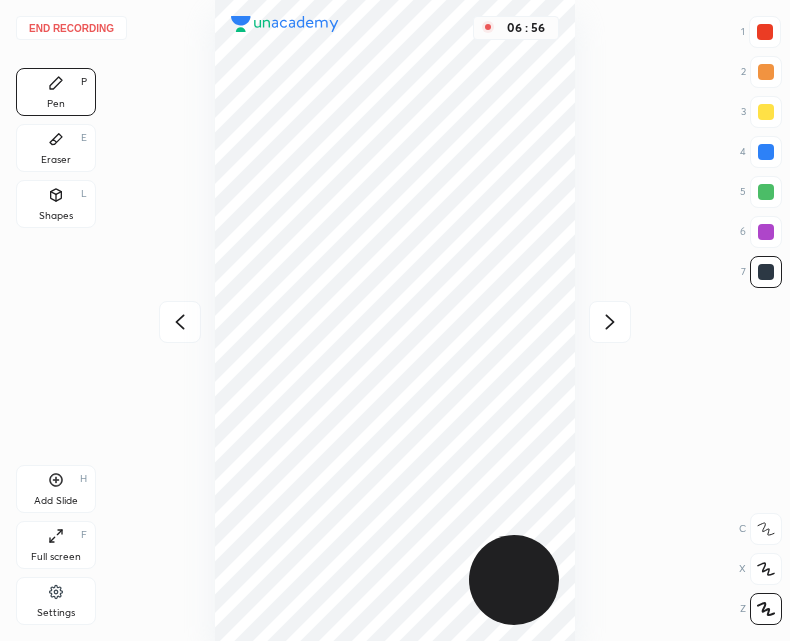 click 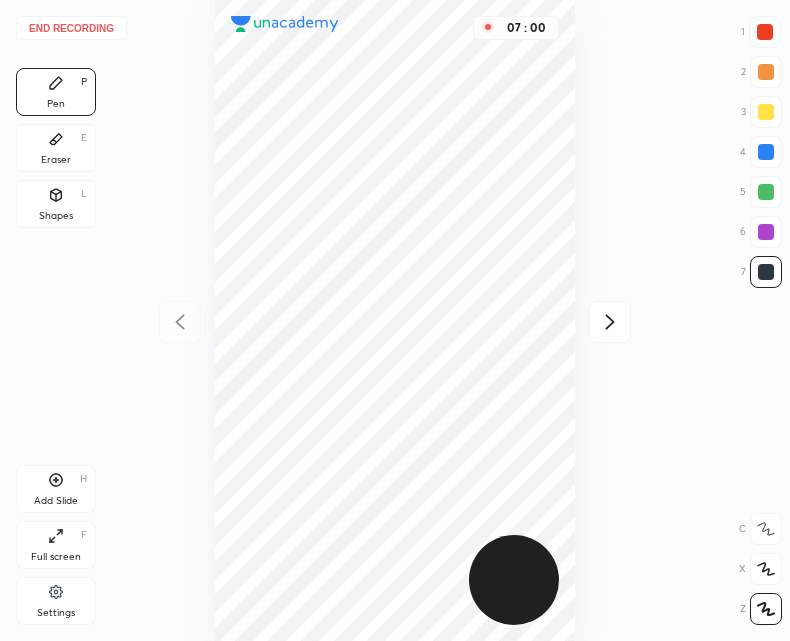 click at bounding box center [610, 322] 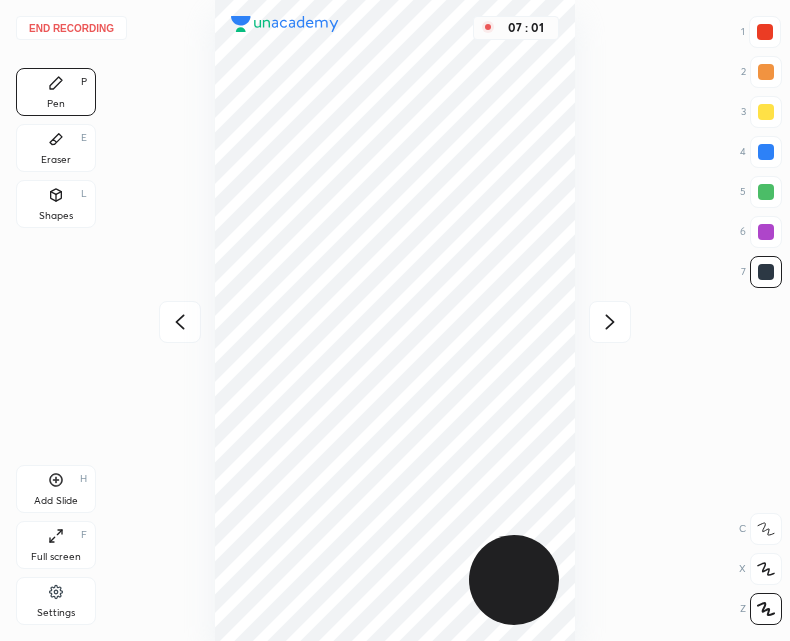 click 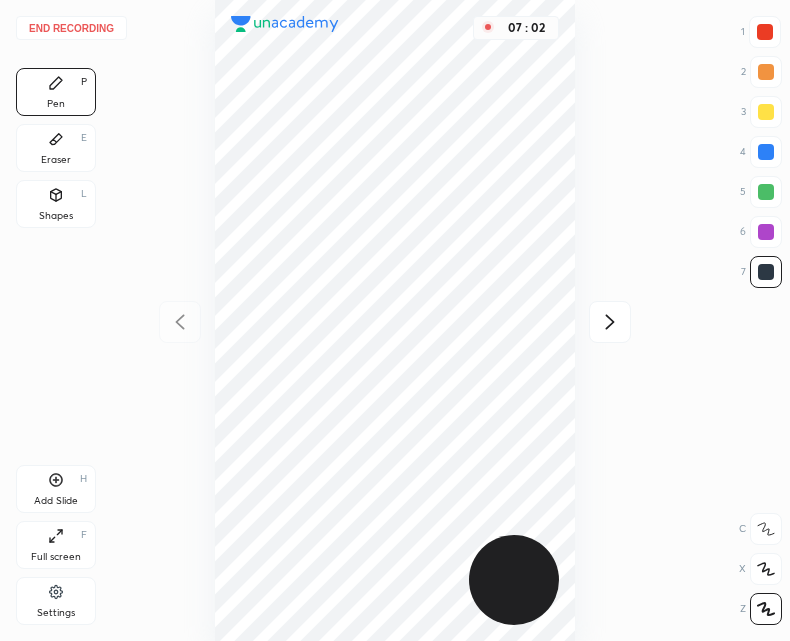 click 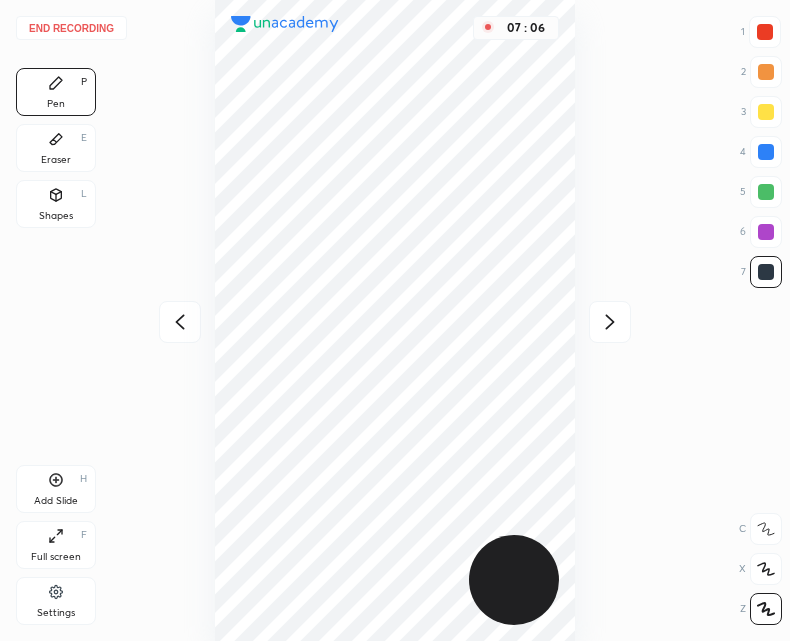 click at bounding box center (180, 322) 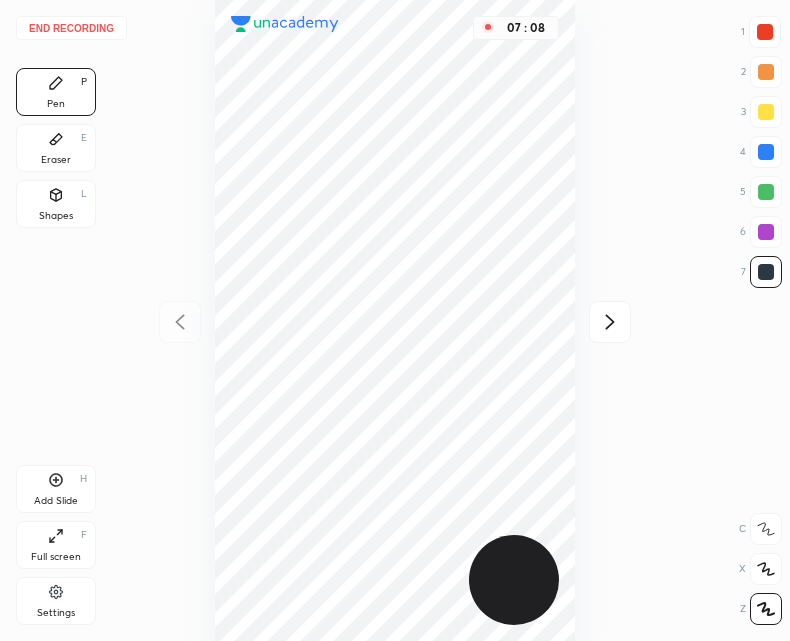 click 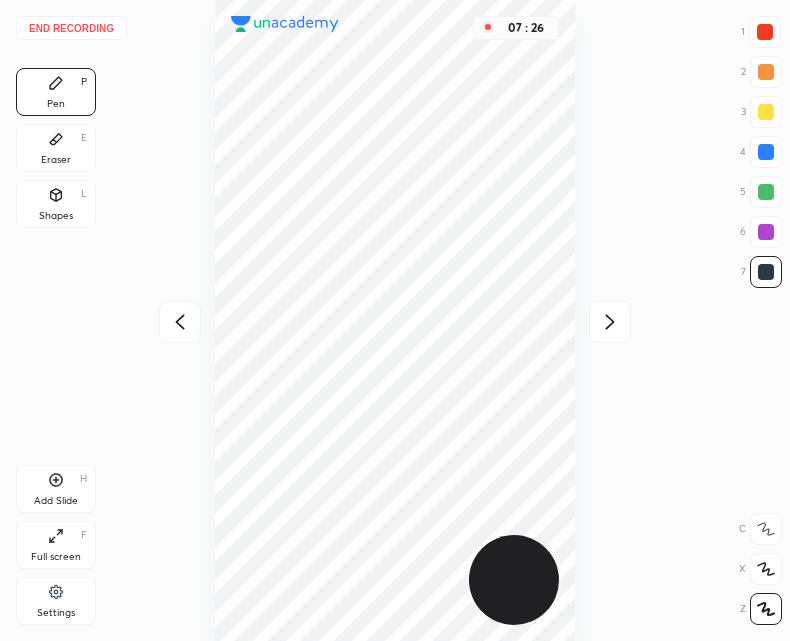 click 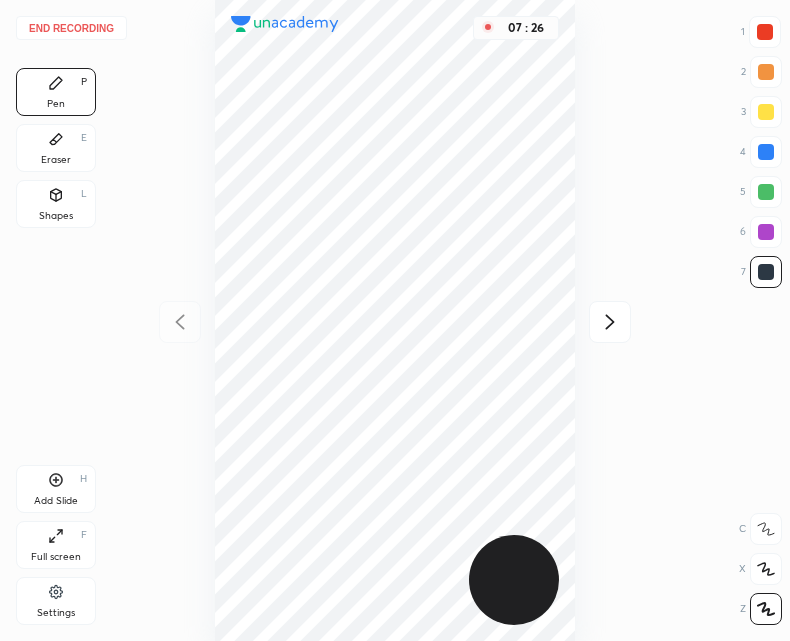 click 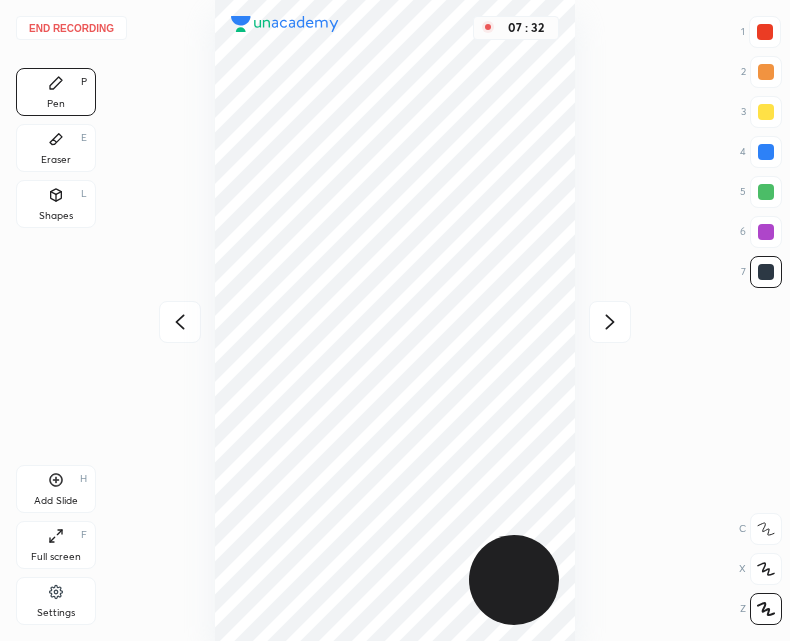 click 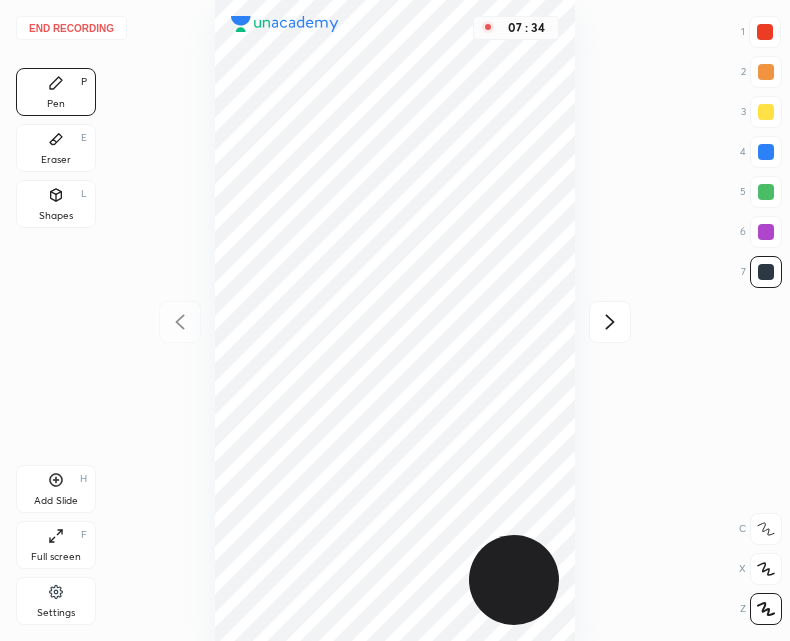 click 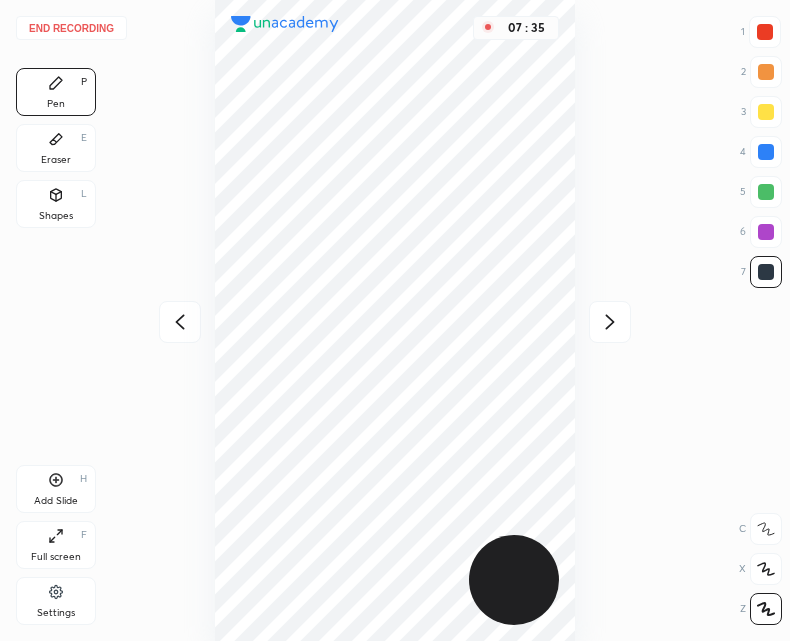click 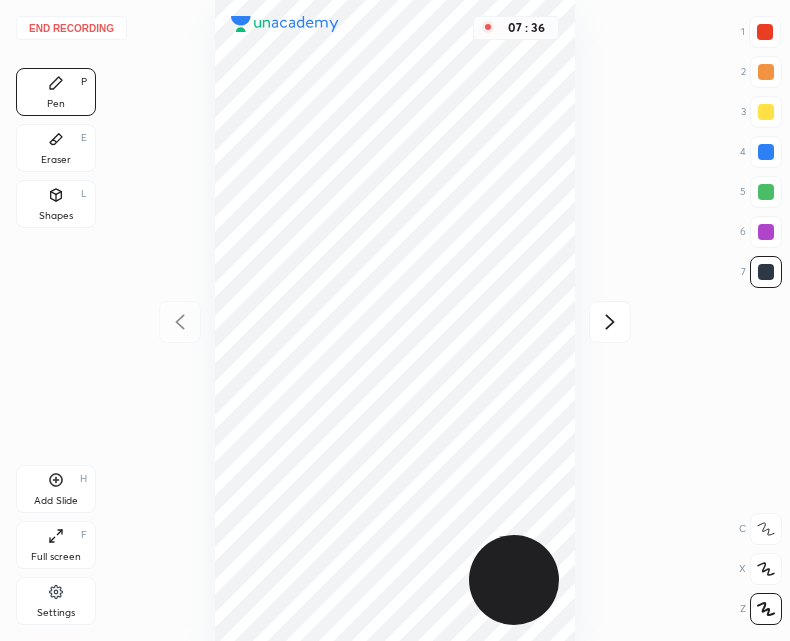 click 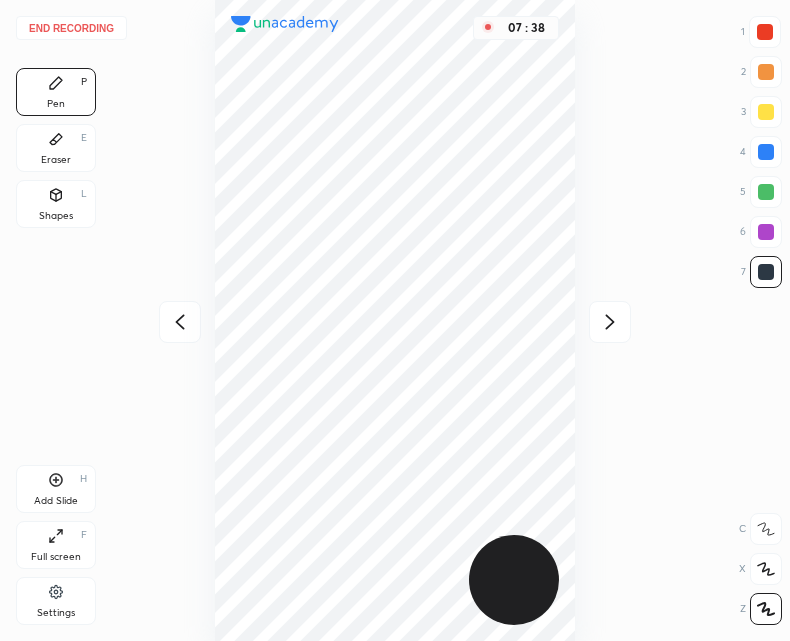 click at bounding box center (180, 322) 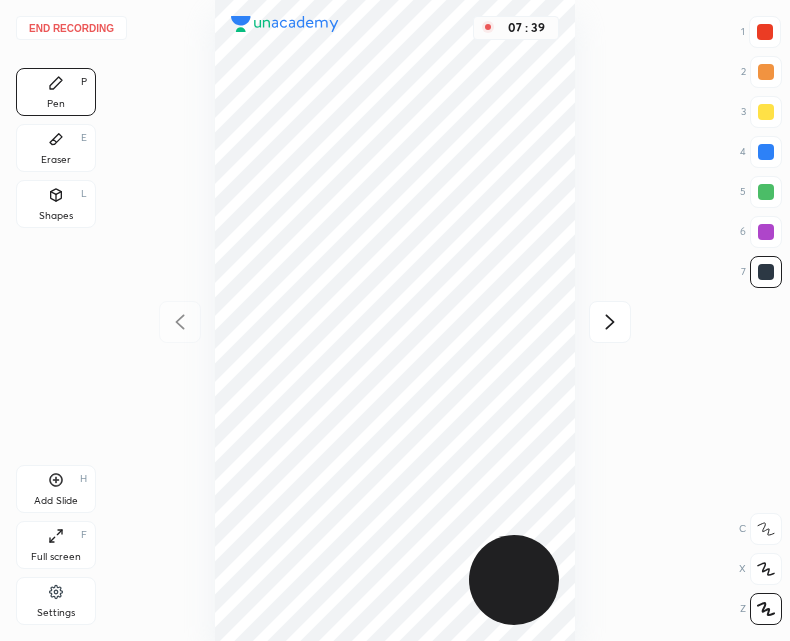 click on "Add Slide H" at bounding box center [56, 489] 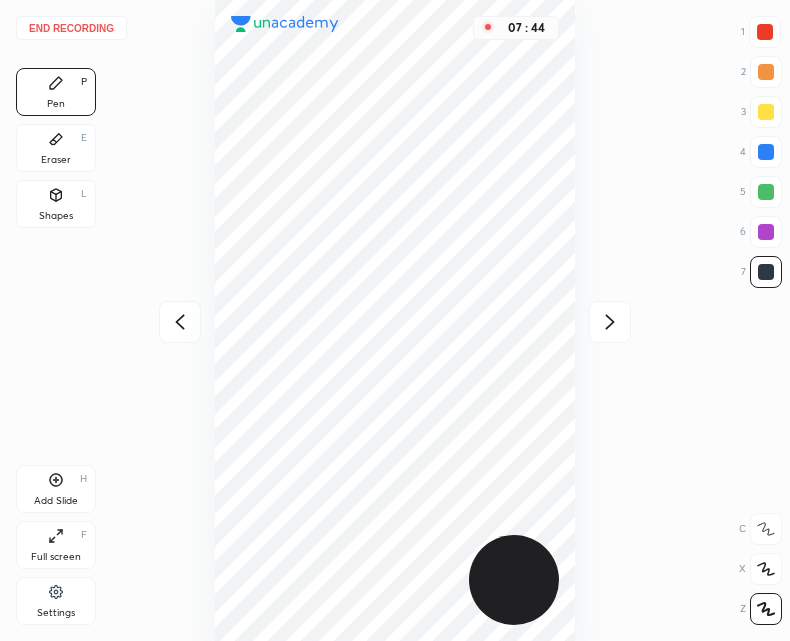 click 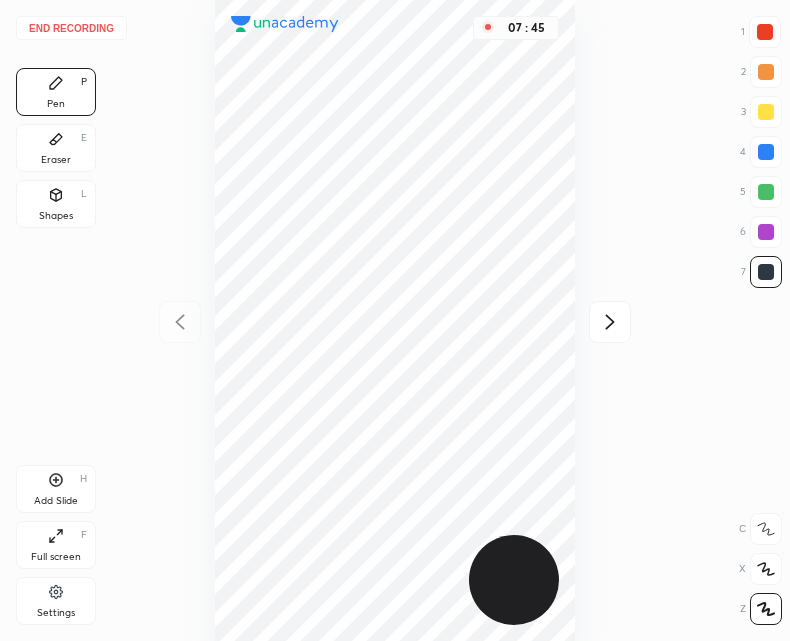 click 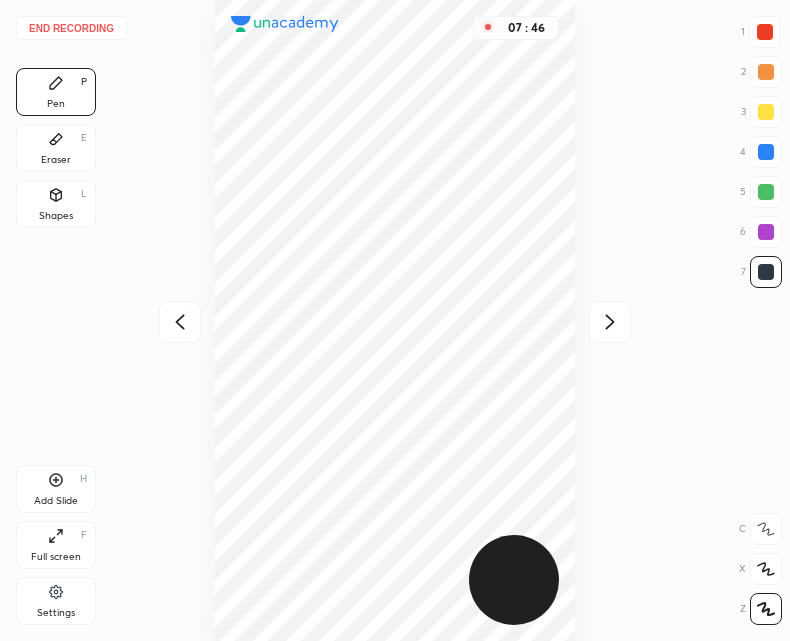 click 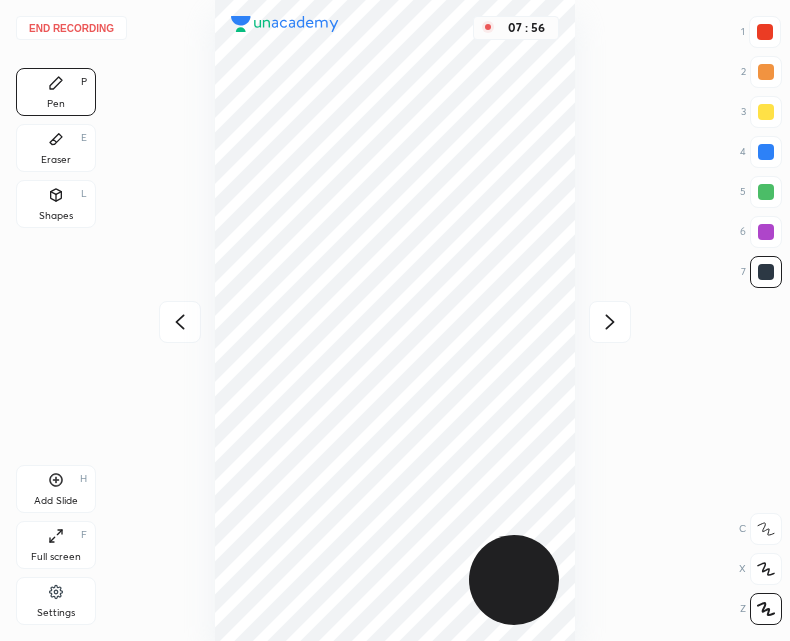 click 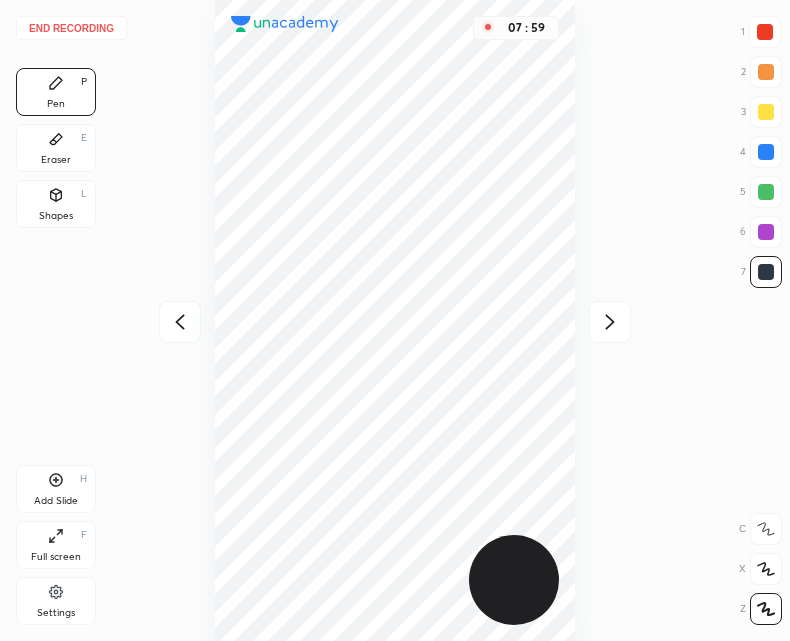 click at bounding box center (180, 322) 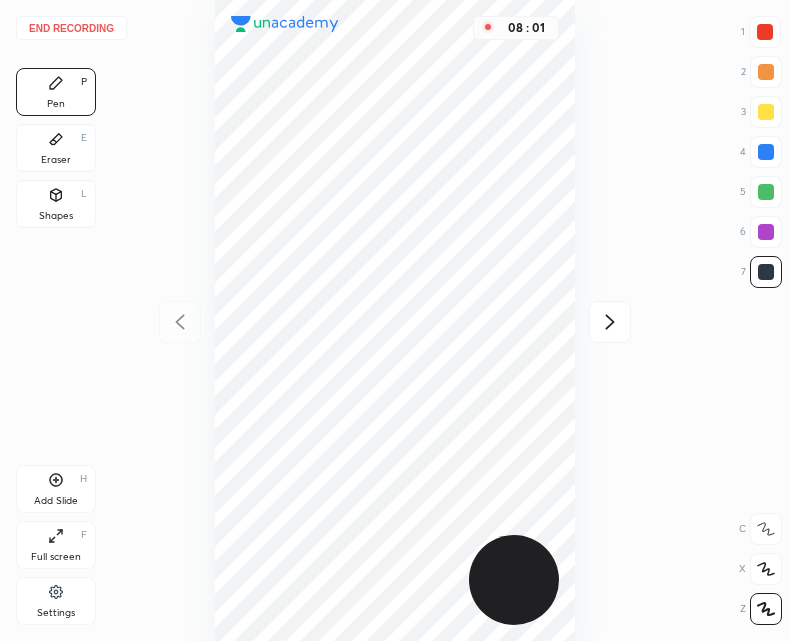 click on "Add Slide H" at bounding box center (56, 489) 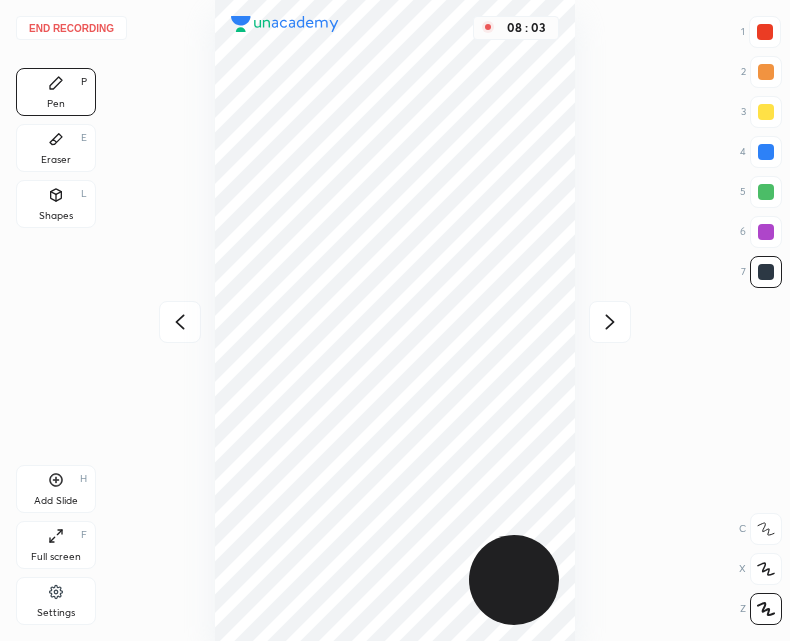 click at bounding box center [180, 322] 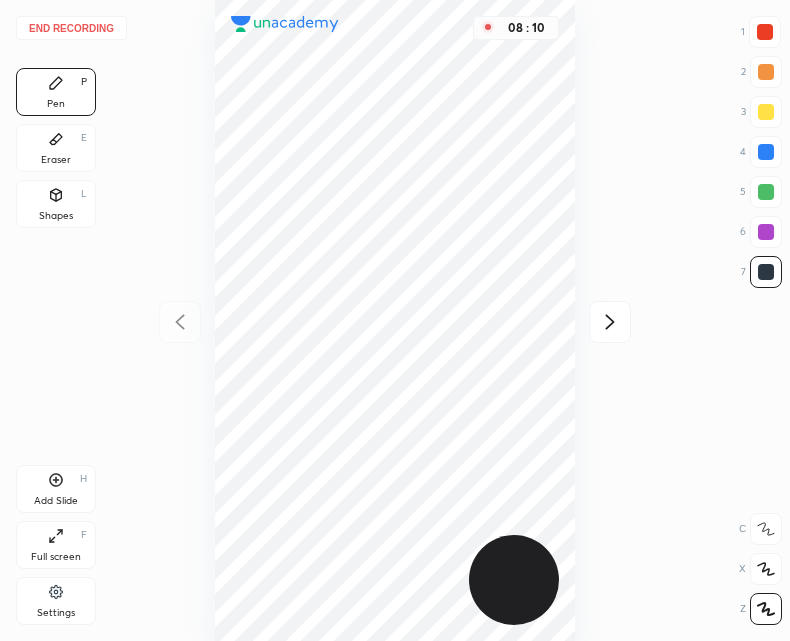 click at bounding box center [610, 322] 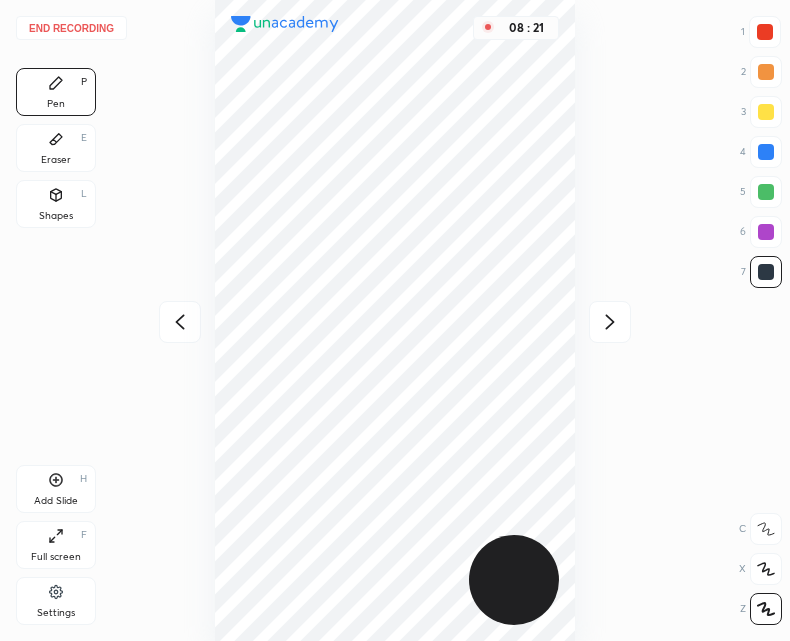 click at bounding box center (180, 322) 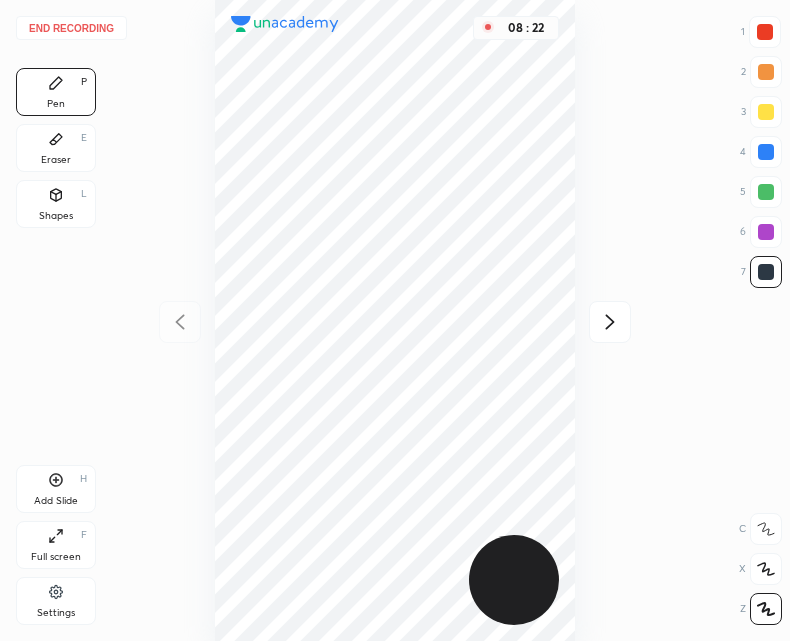 click at bounding box center (610, 322) 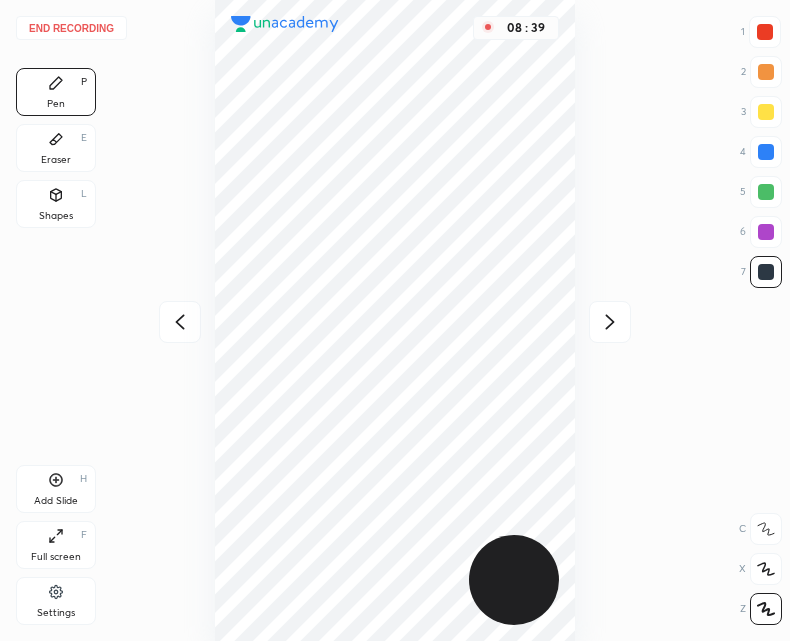 click 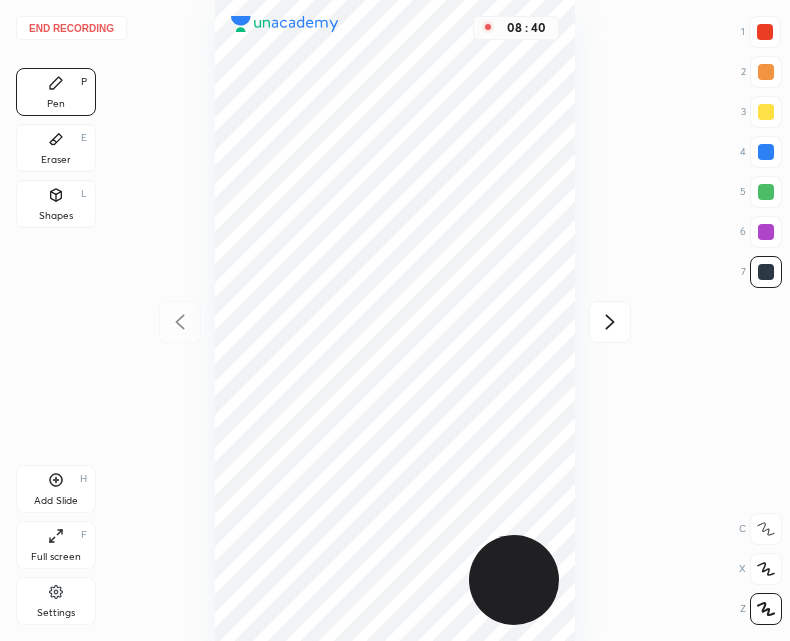 click on "08 : 40" at bounding box center (395, 320) 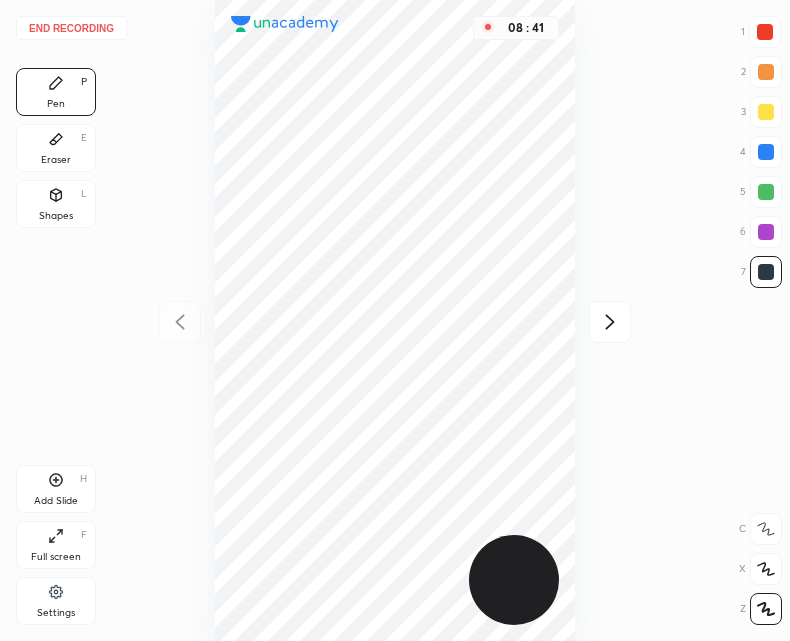 click 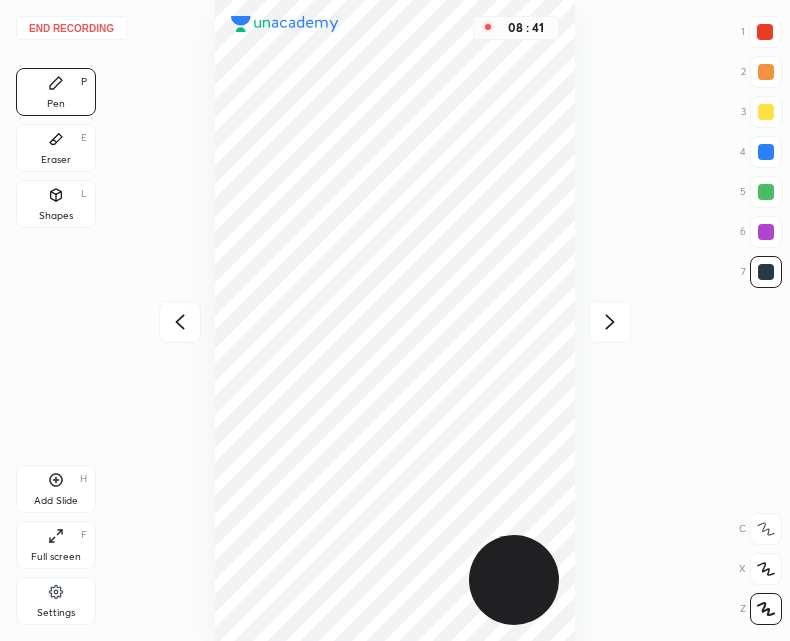 click 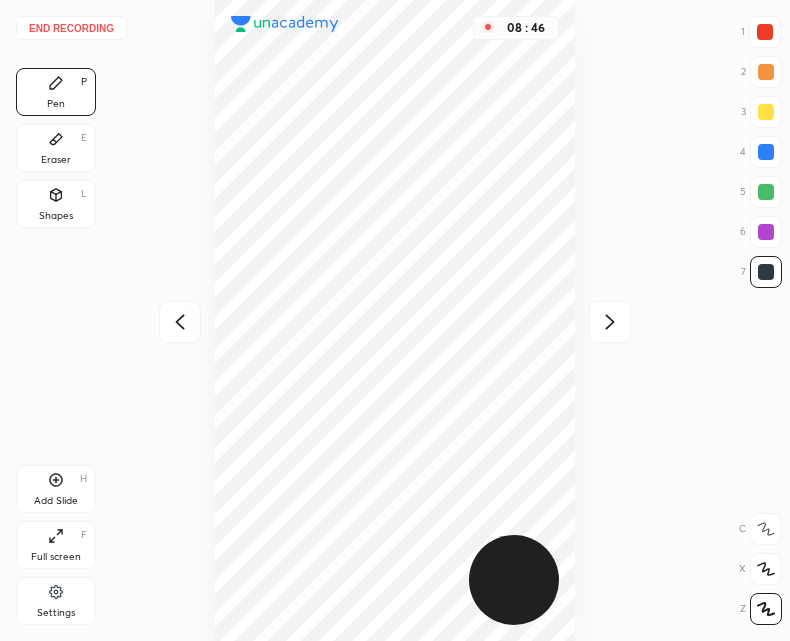 click 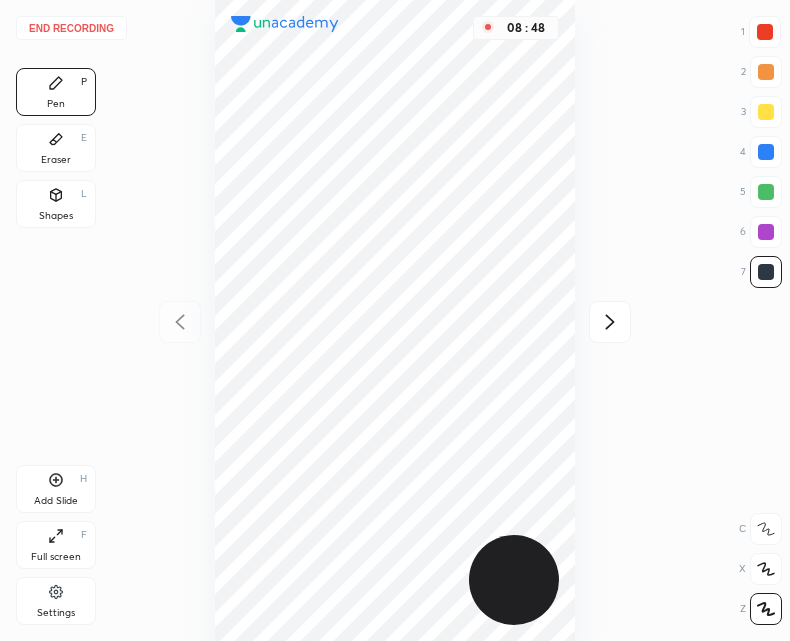click at bounding box center (610, 322) 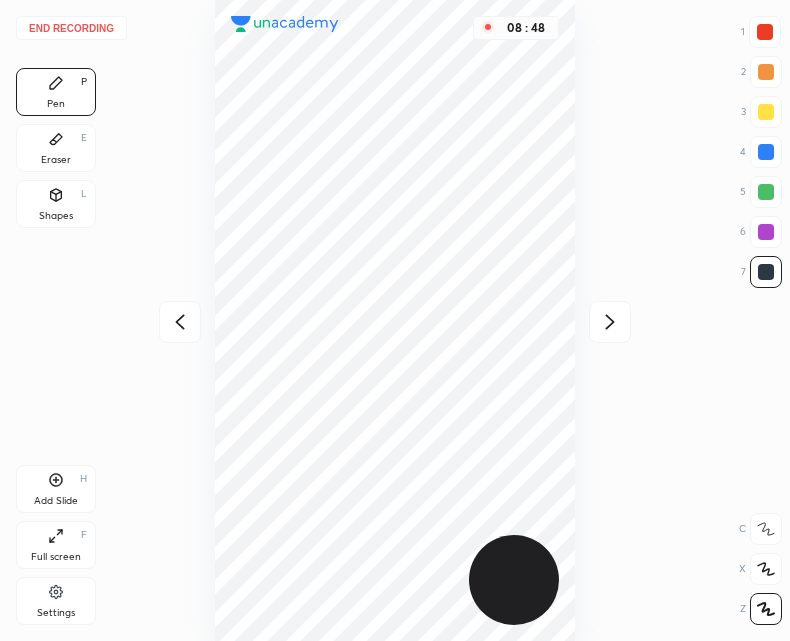 click 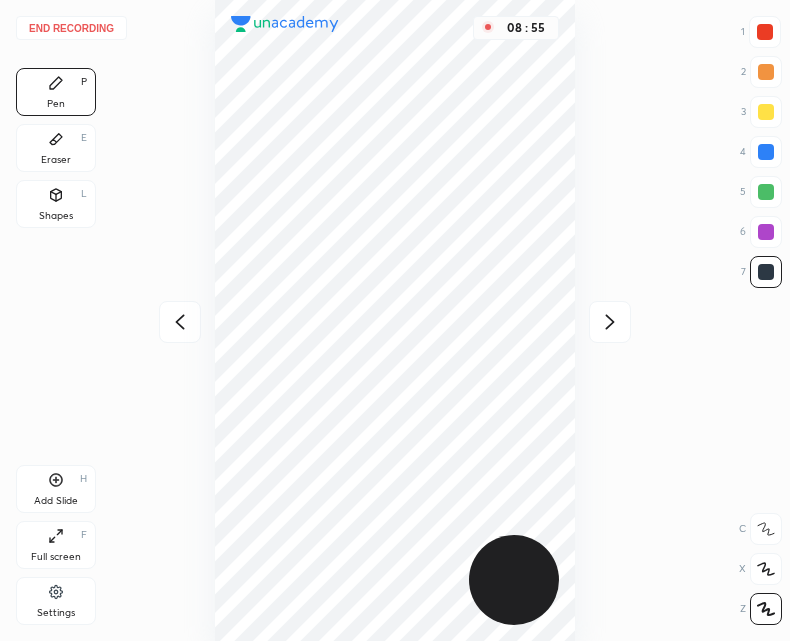click 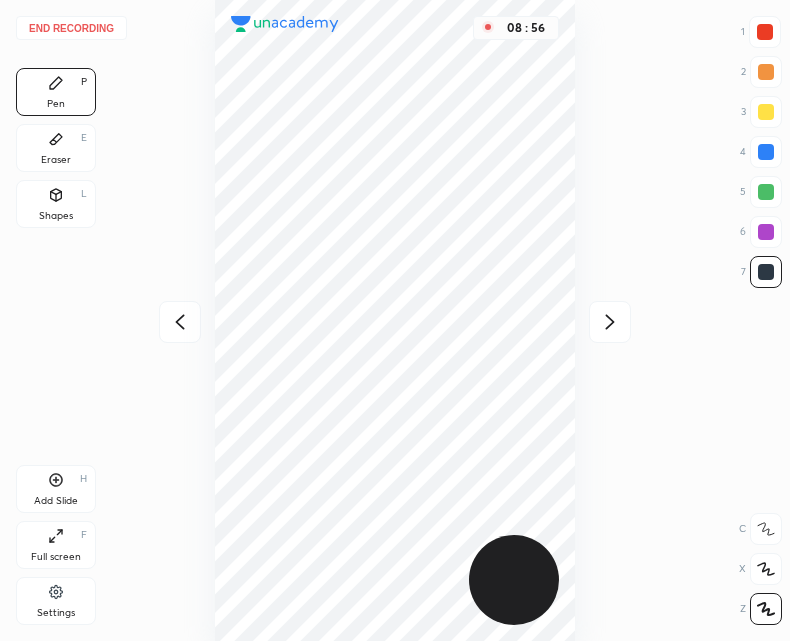 click at bounding box center [610, 322] 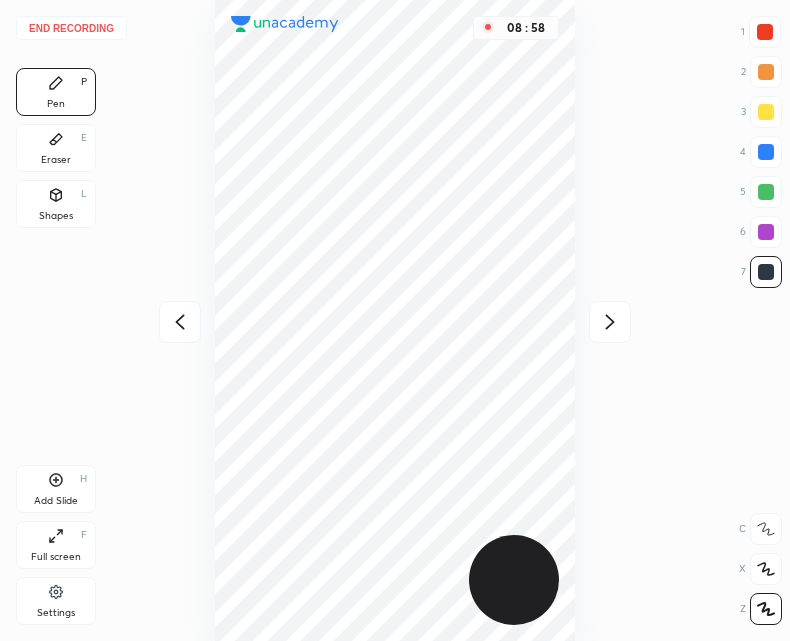 click 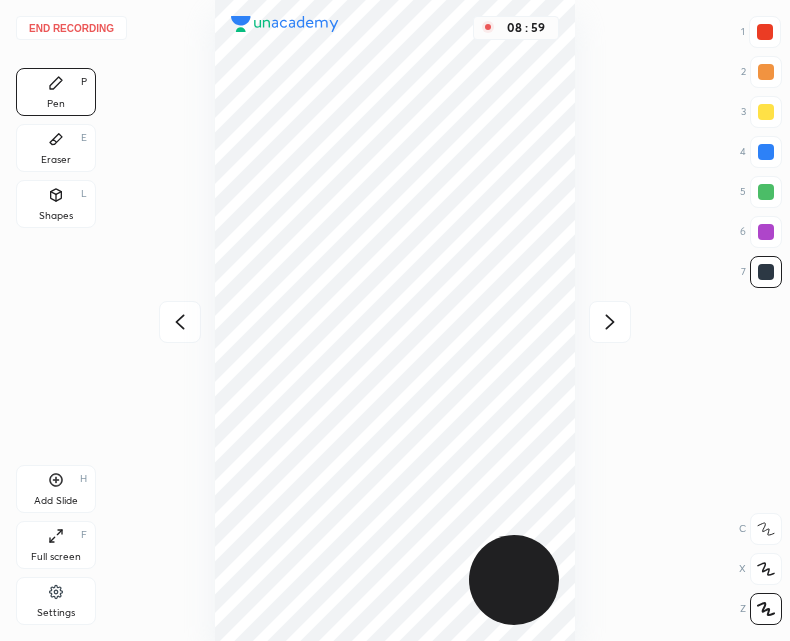 click 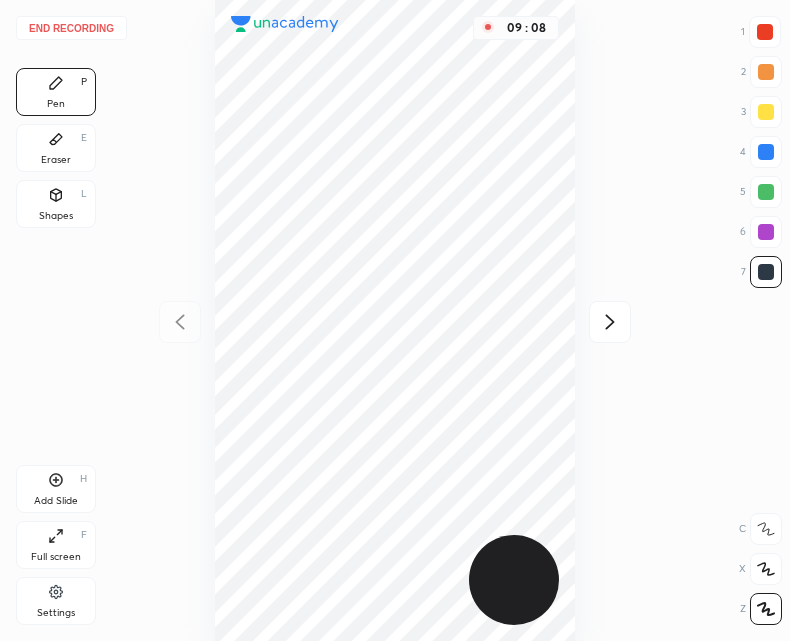 click 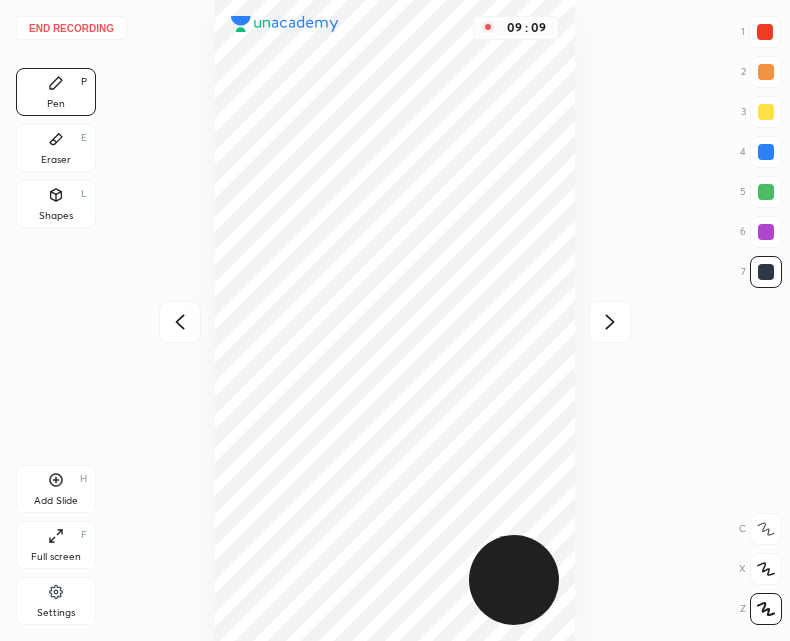 click at bounding box center (610, 322) 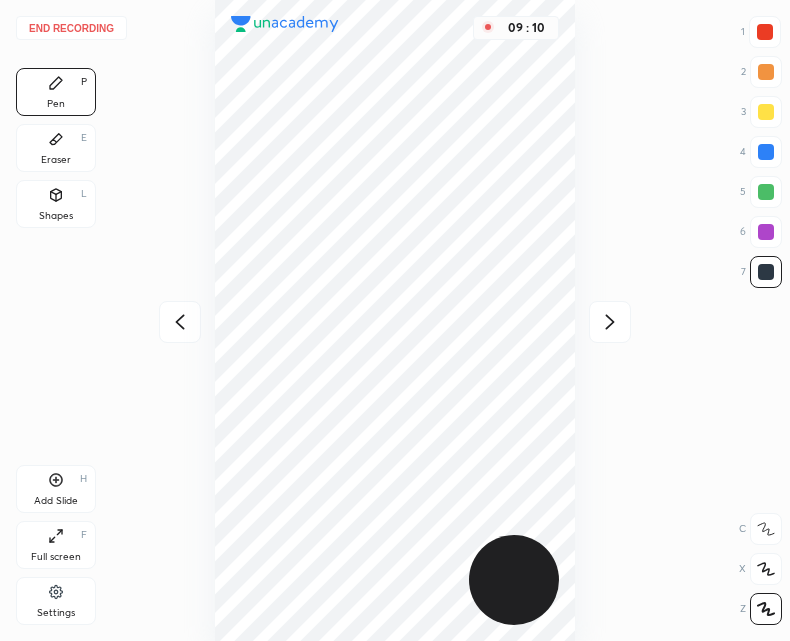 click on "End recording" at bounding box center [71, 28] 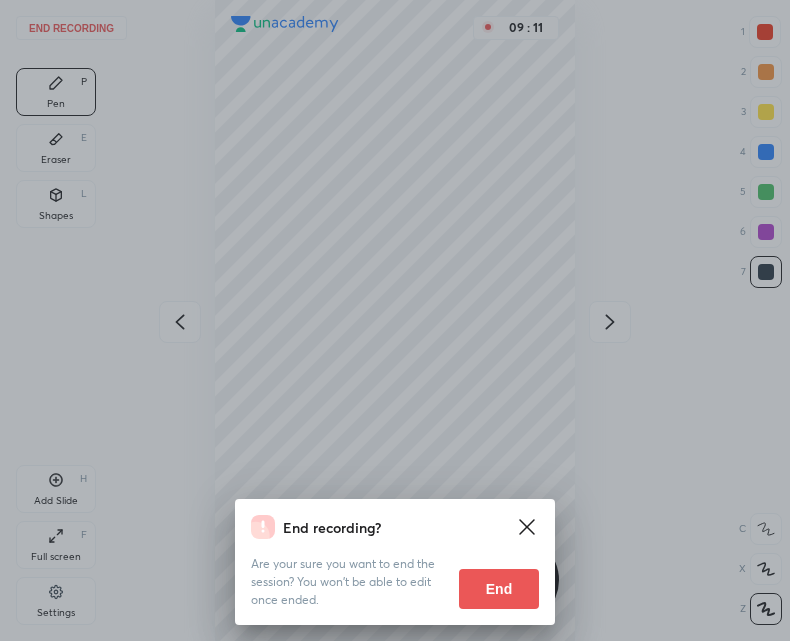 click on "End" at bounding box center [499, 589] 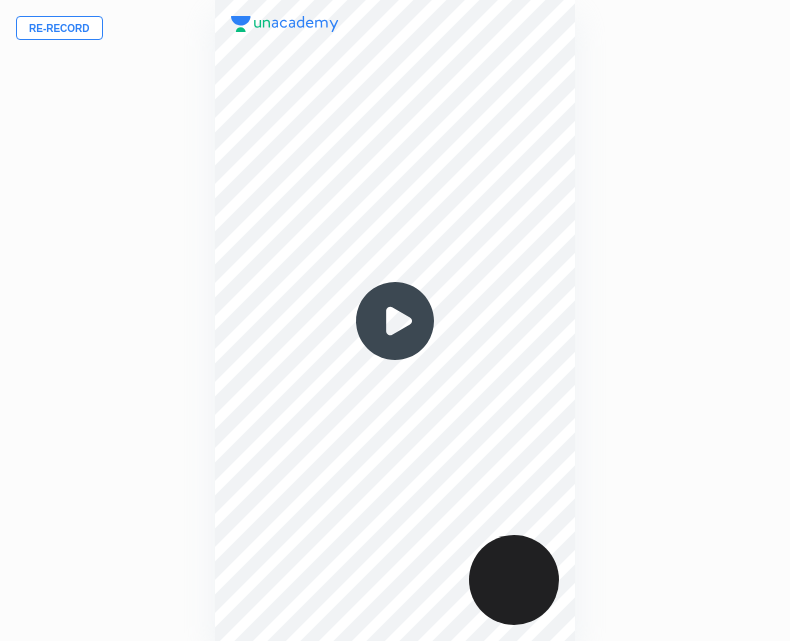click on "Re-record" at bounding box center (59, 28) 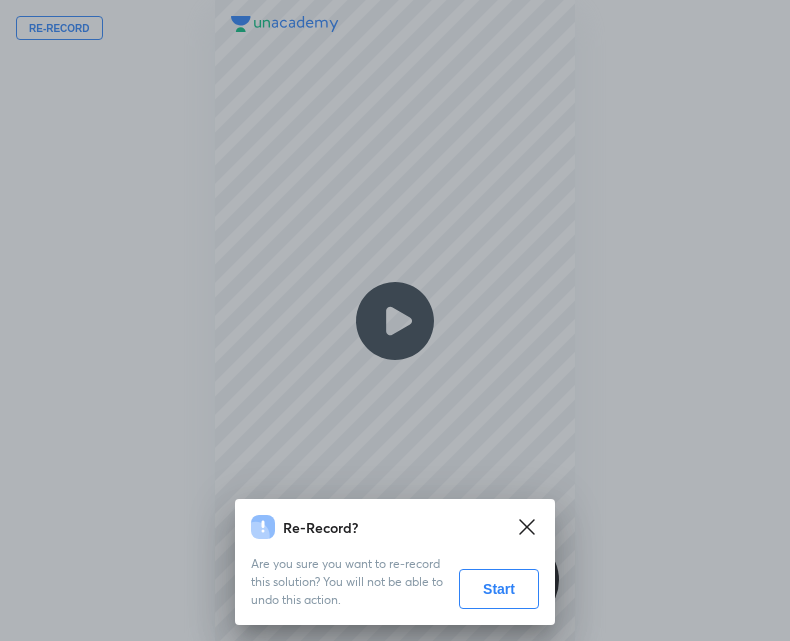 click on "Start" at bounding box center [499, 589] 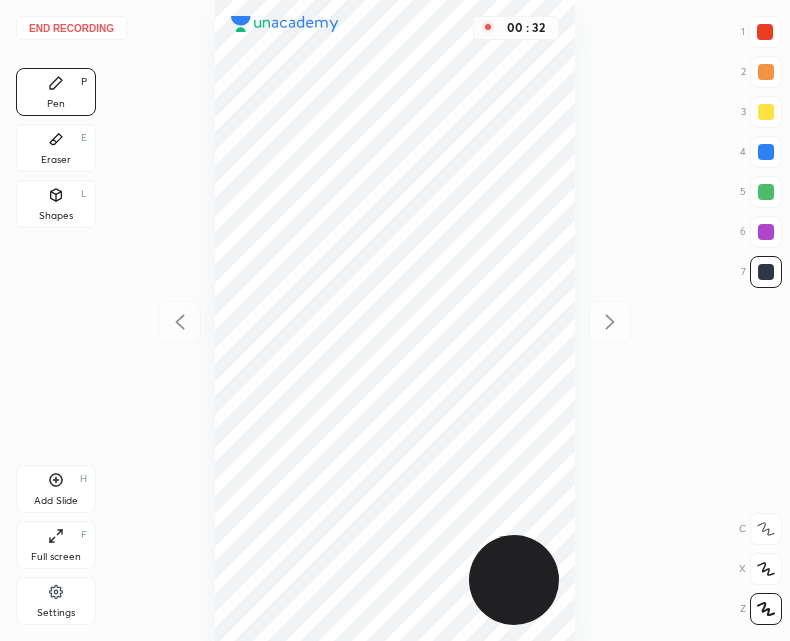 click on "End recording" at bounding box center (71, 28) 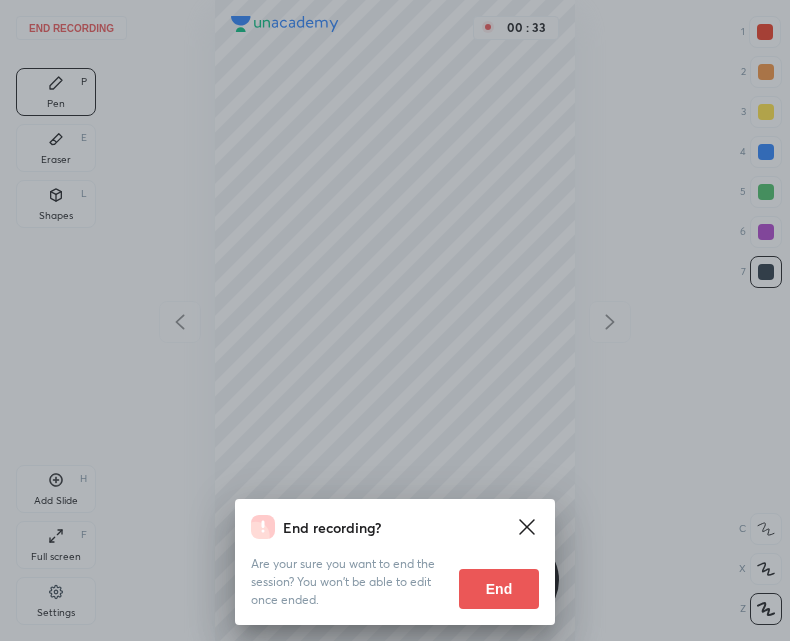click on "Are your sure you want to end the session? You won’t be able to edit once ended. End" at bounding box center [395, 574] 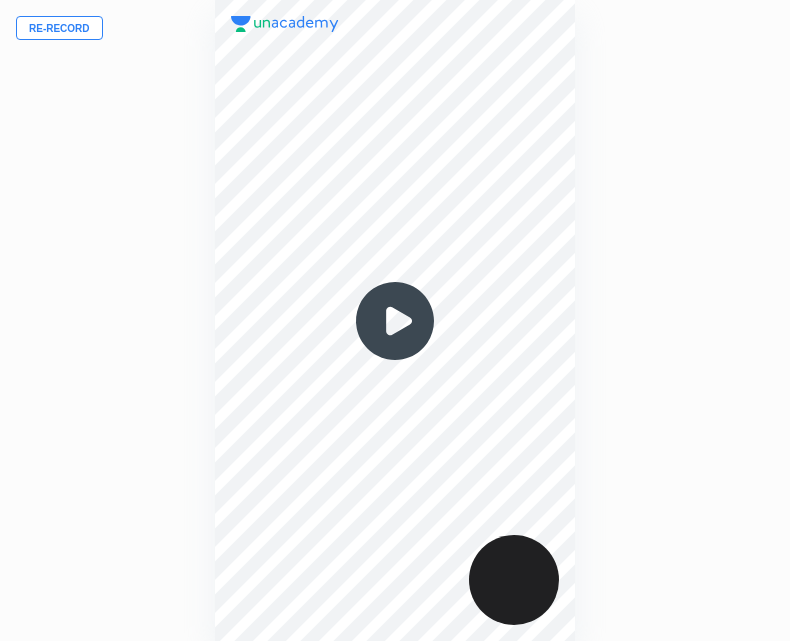 click on "Re-record" at bounding box center [59, 28] 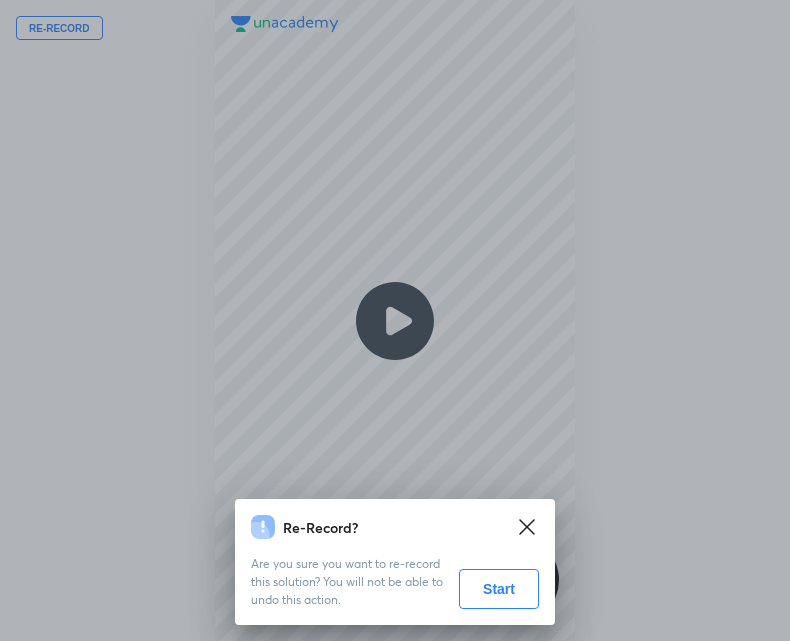 click on "Start" at bounding box center [499, 589] 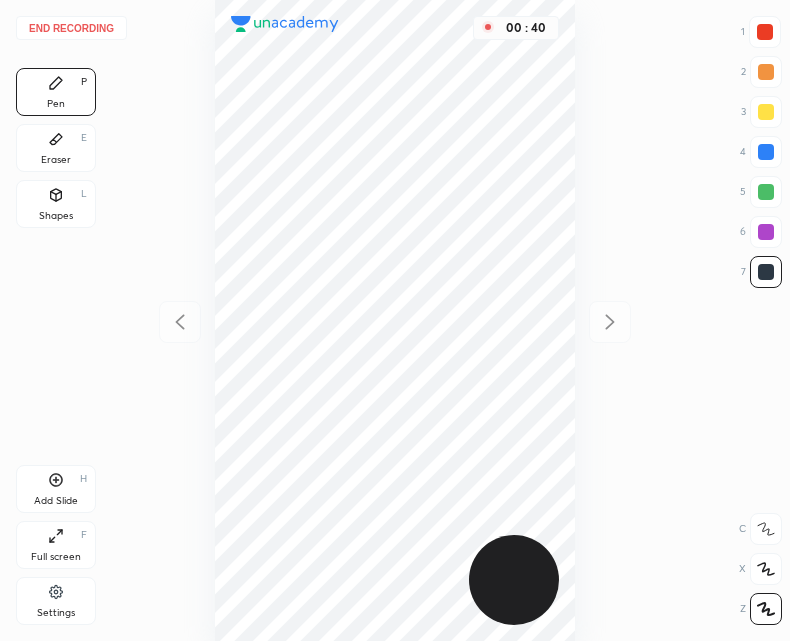 click on "Add Slide" at bounding box center [56, 501] 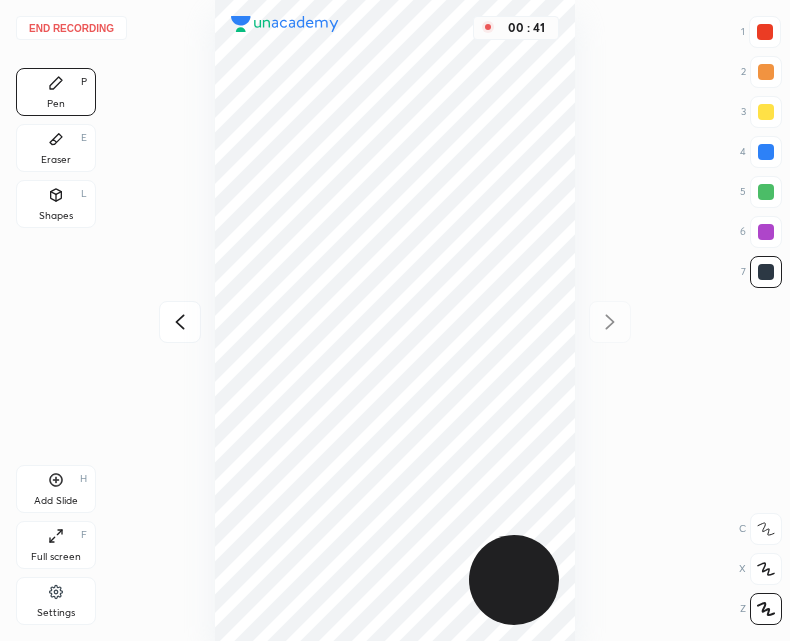 click on "Eraser E" at bounding box center [56, 148] 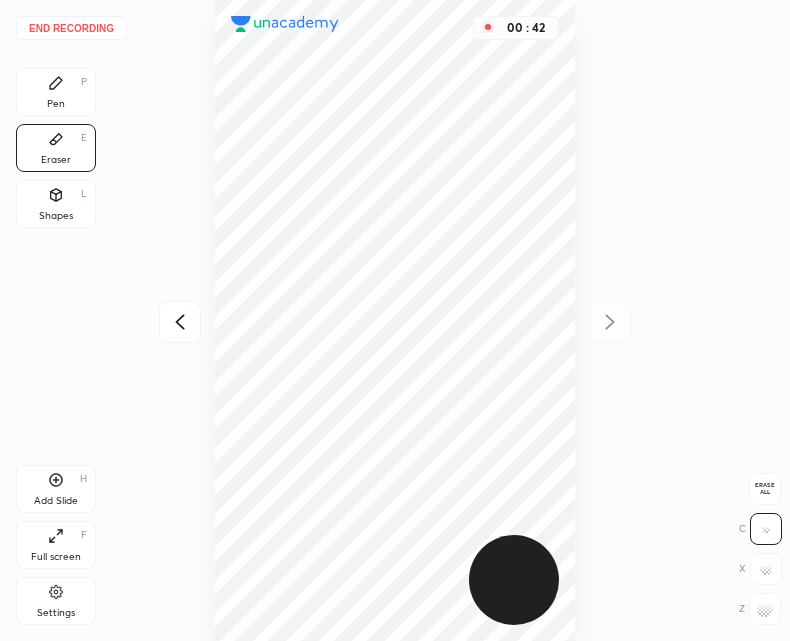 click 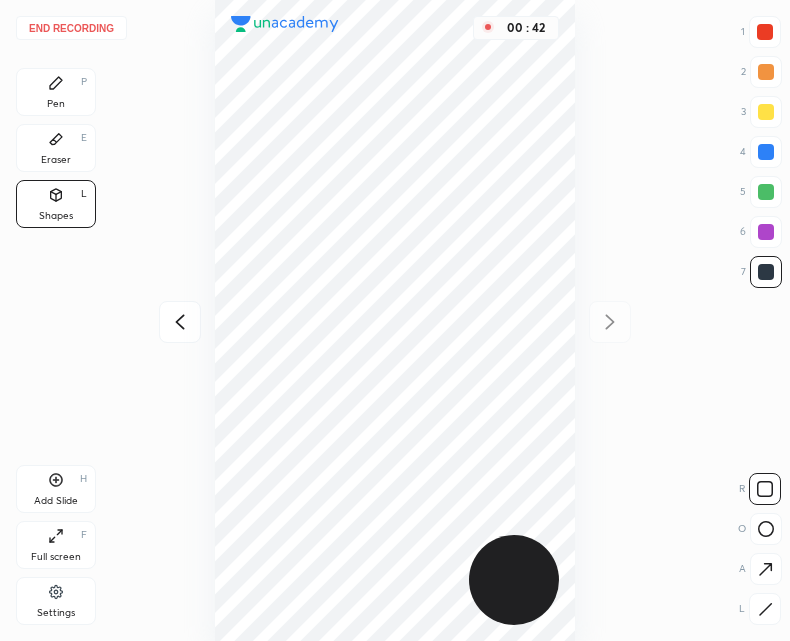 click at bounding box center [766, 529] 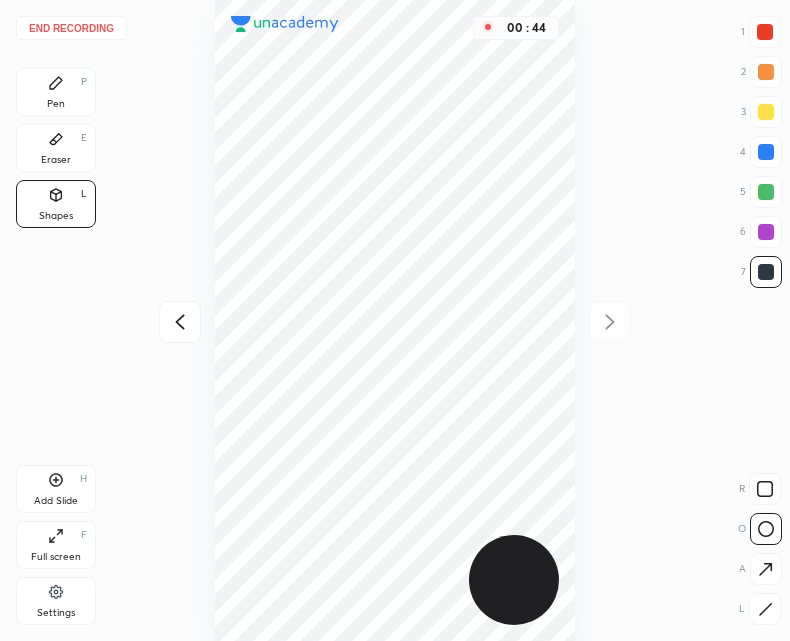 click 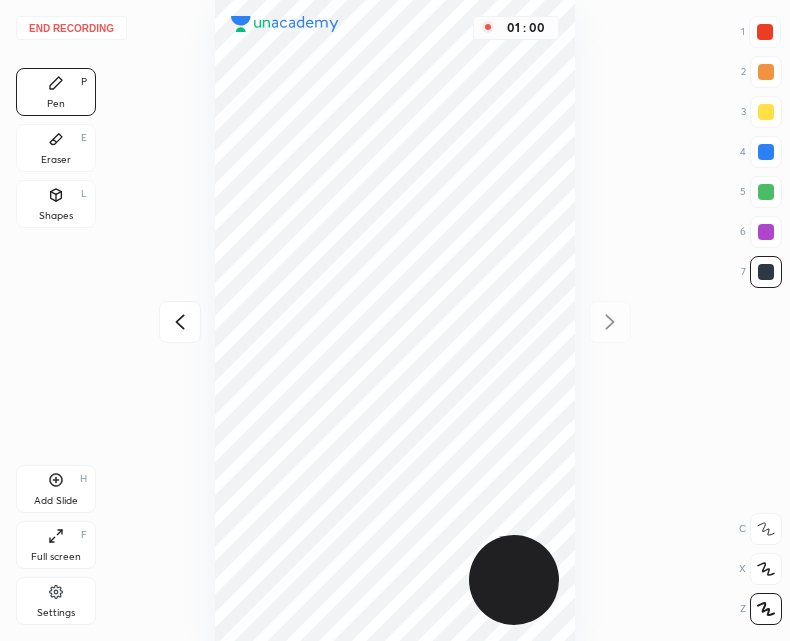 click 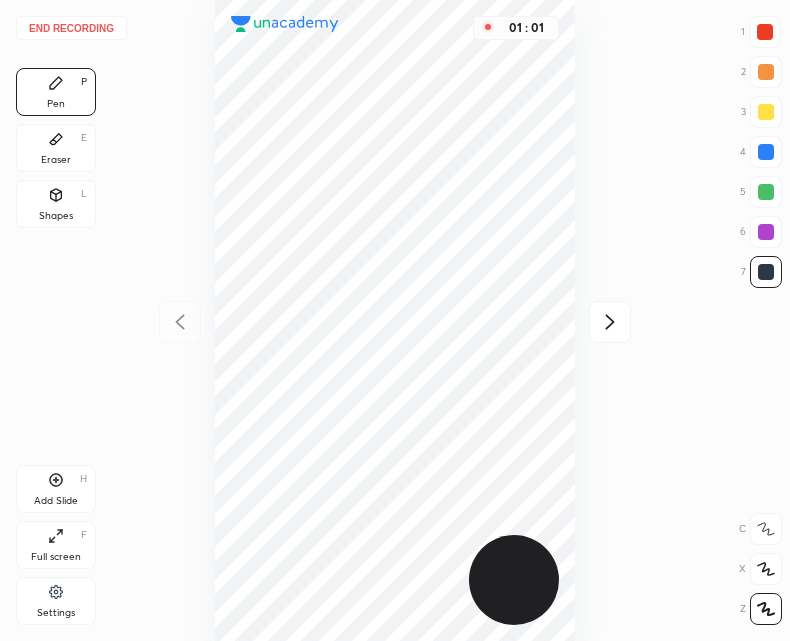 click at bounding box center (610, 322) 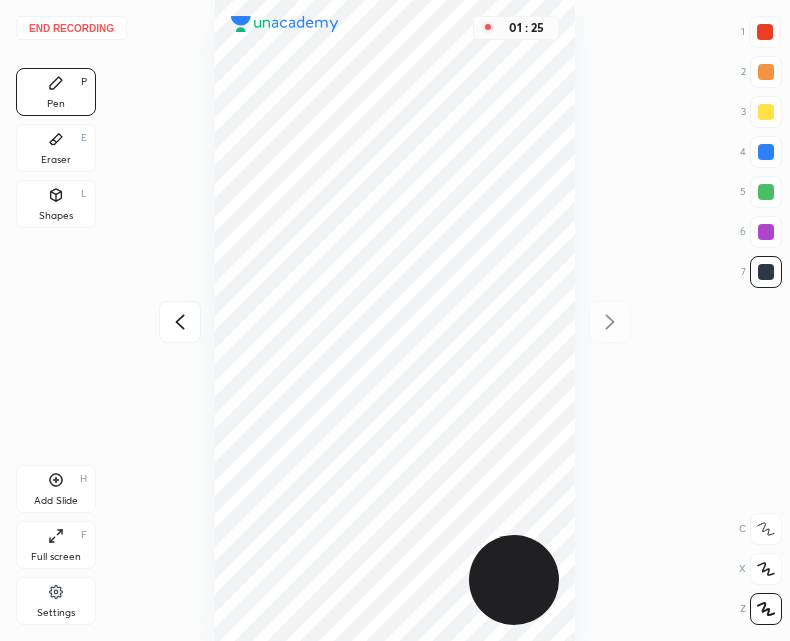 click 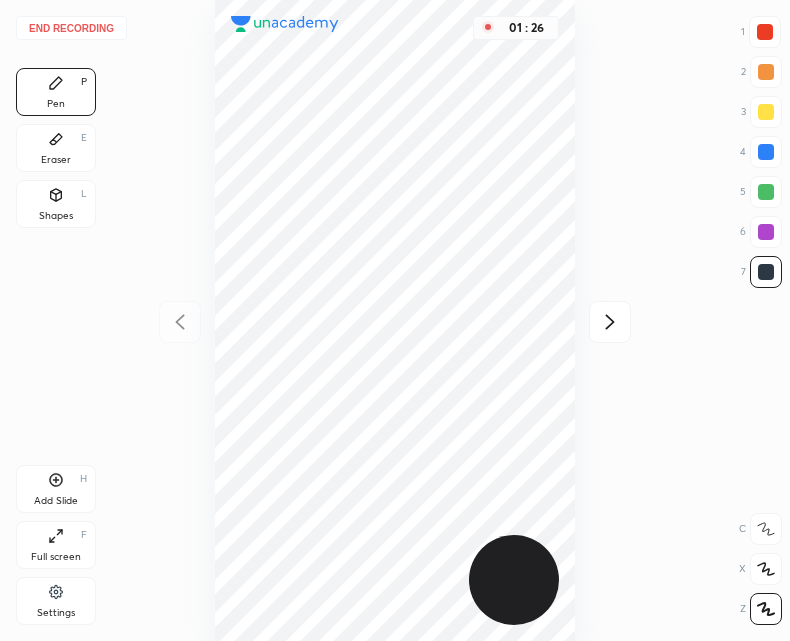 click on "Add Slide H" at bounding box center [56, 489] 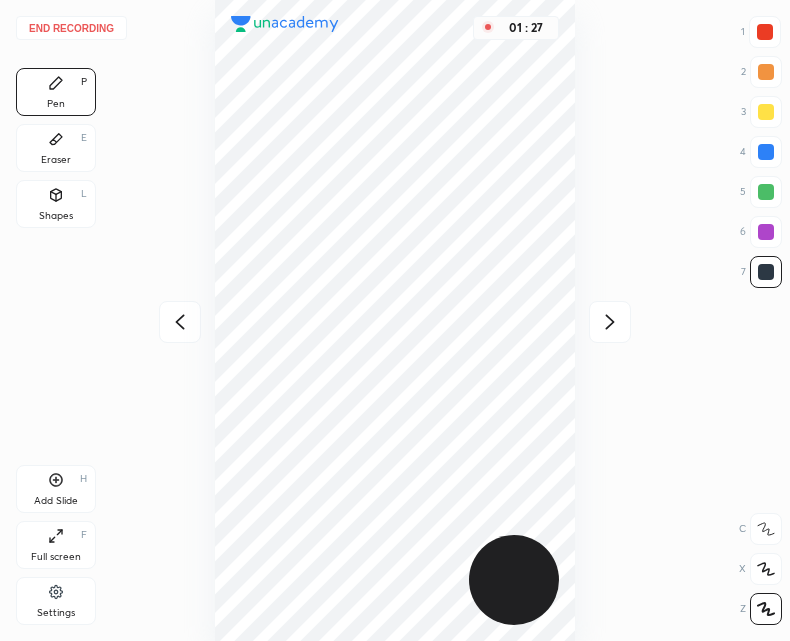 click 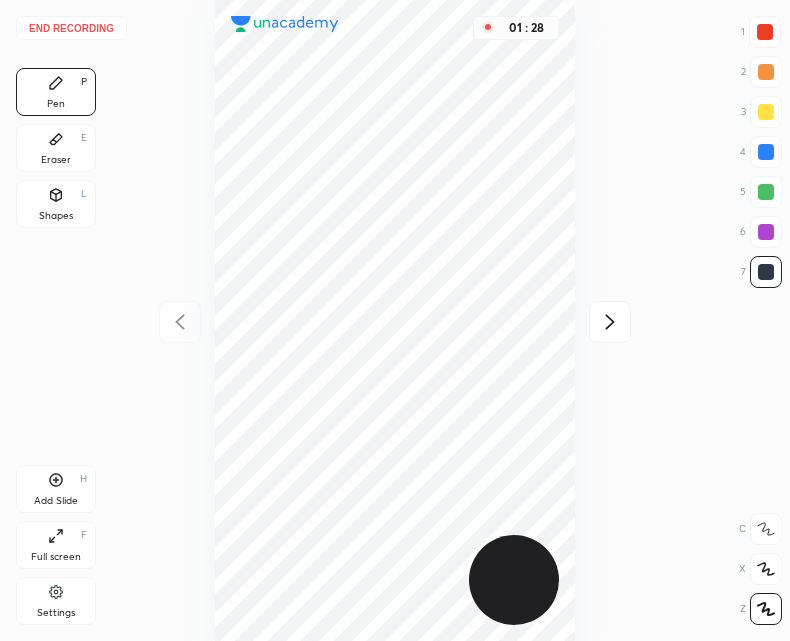 click 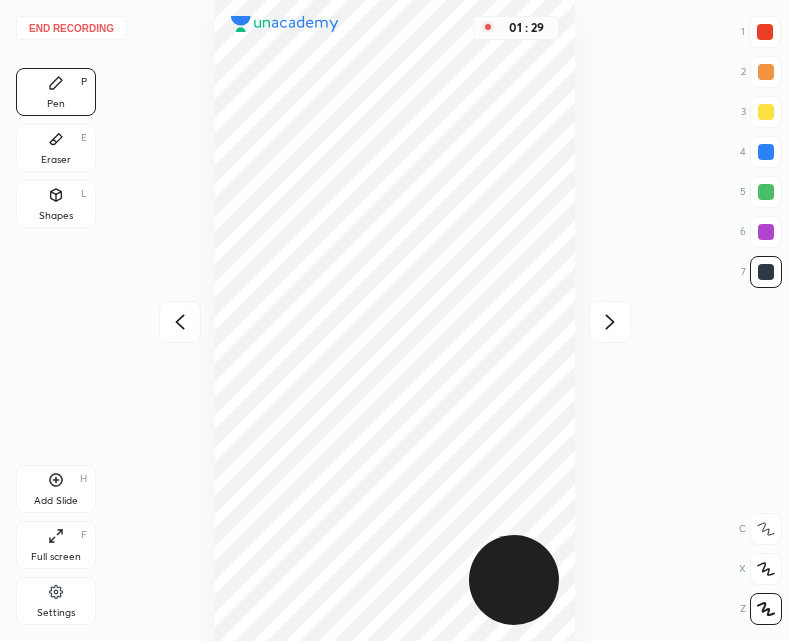 click 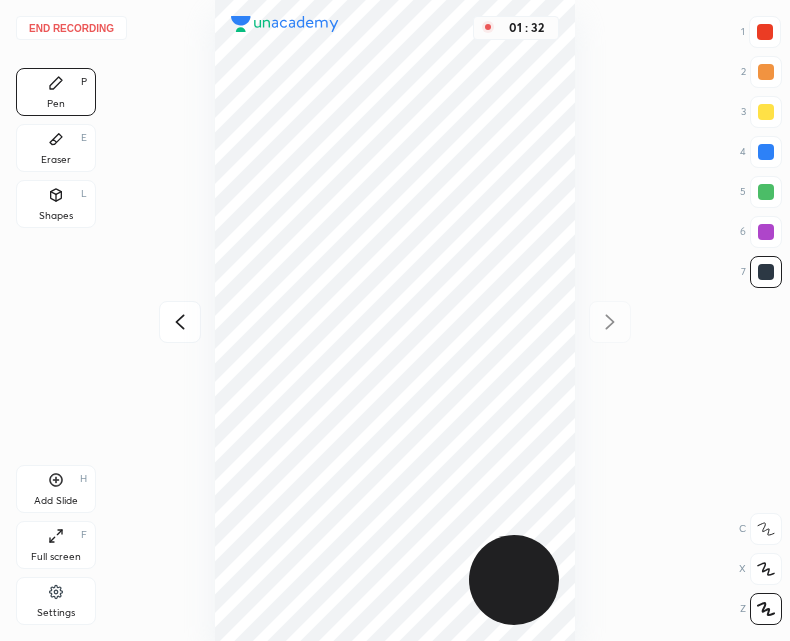 click on "Add Slide H" at bounding box center [56, 489] 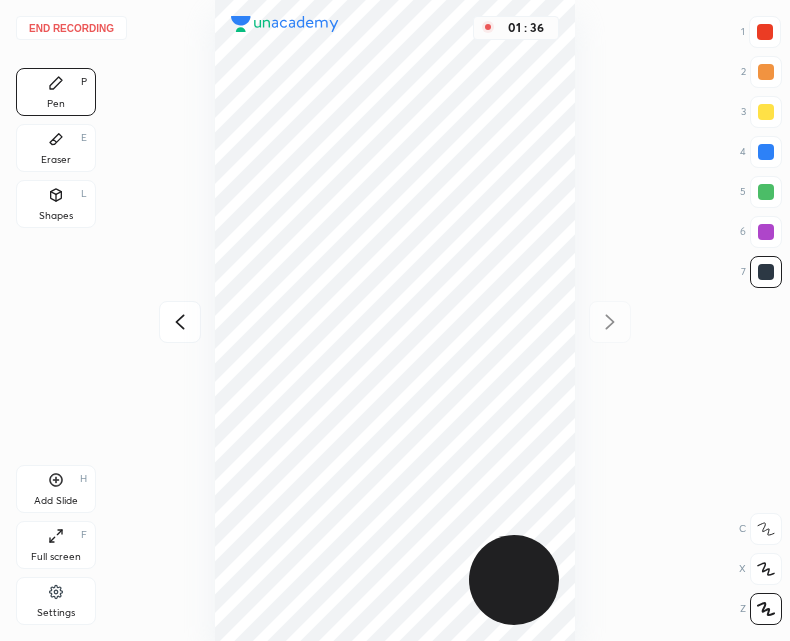 click 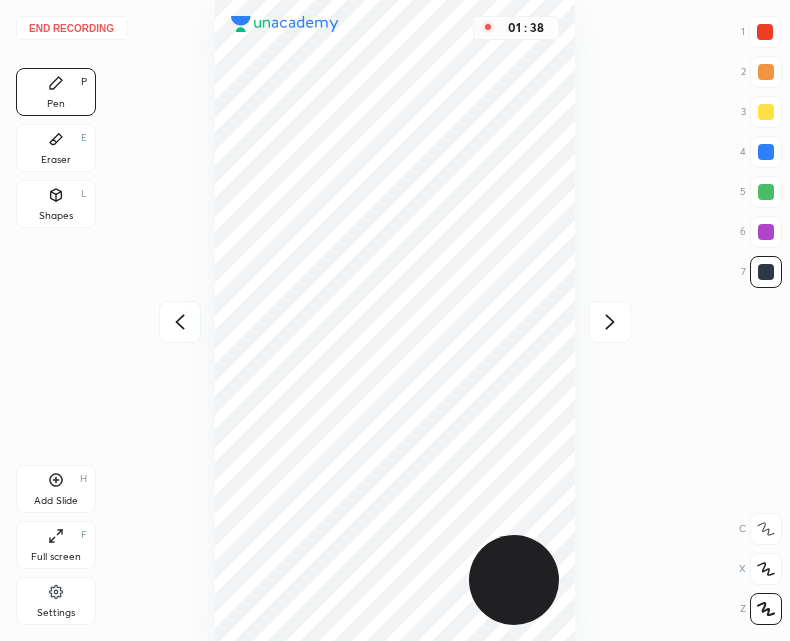 click 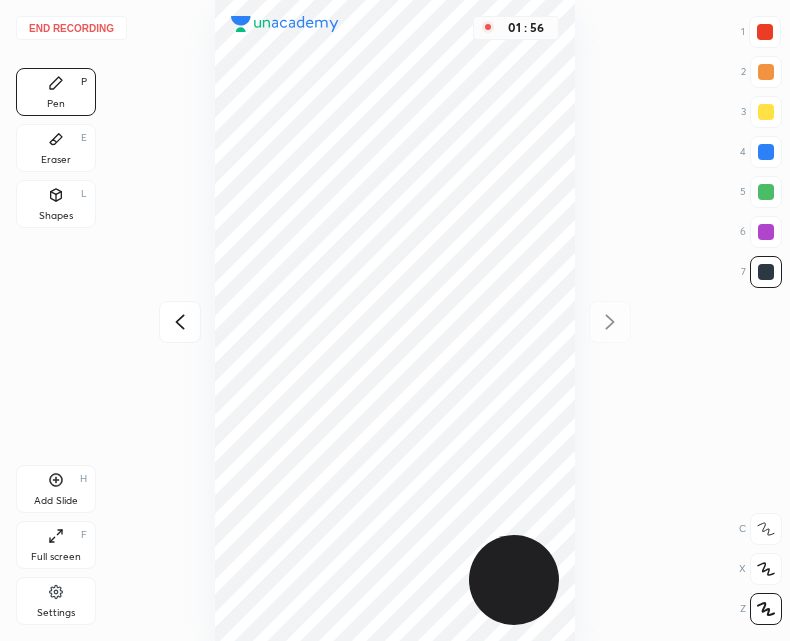 click 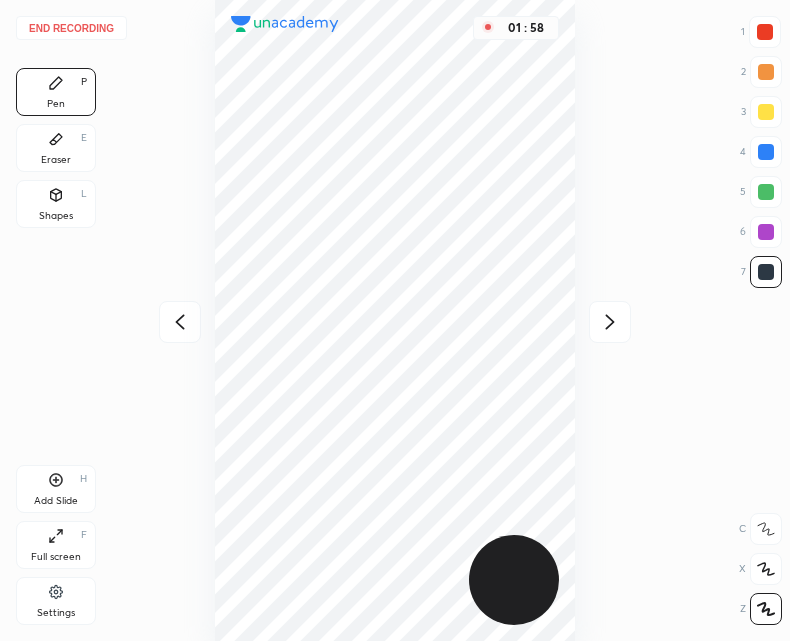 click 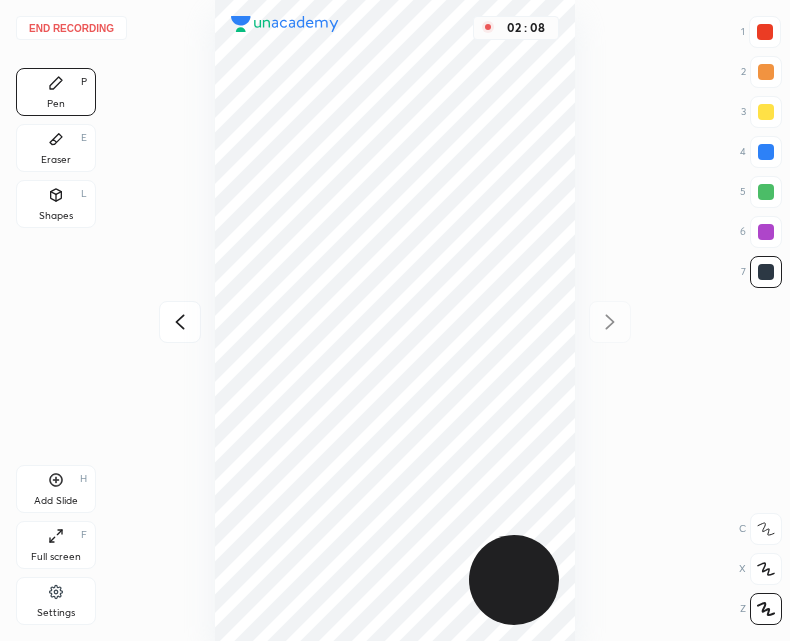 click 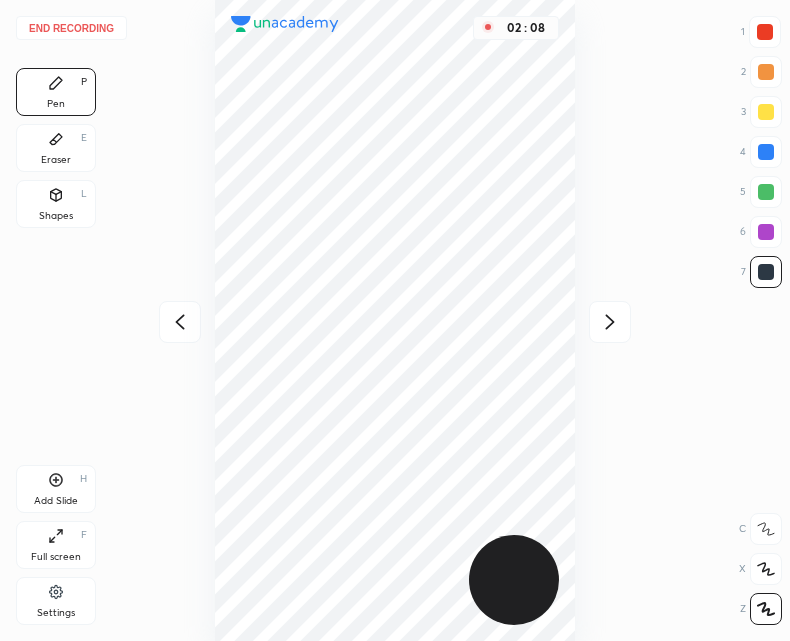 click 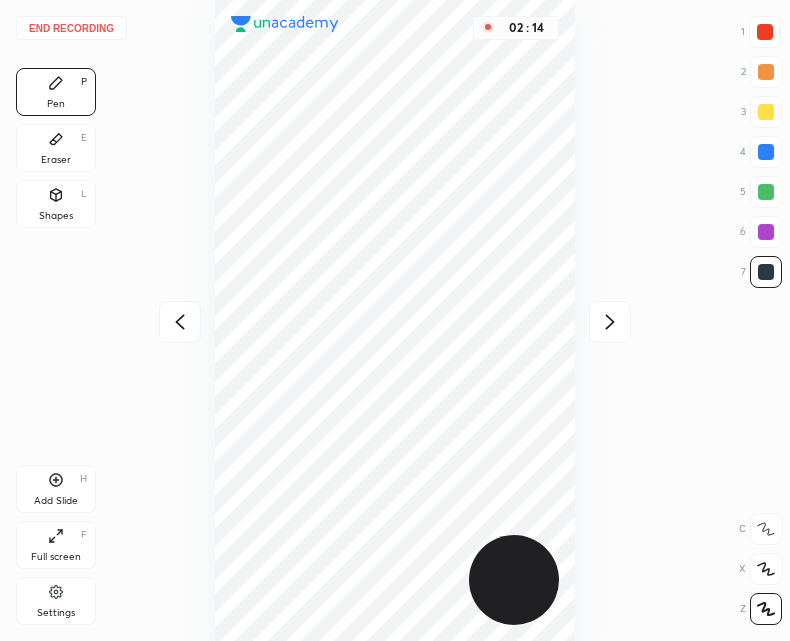 click at bounding box center (180, 322) 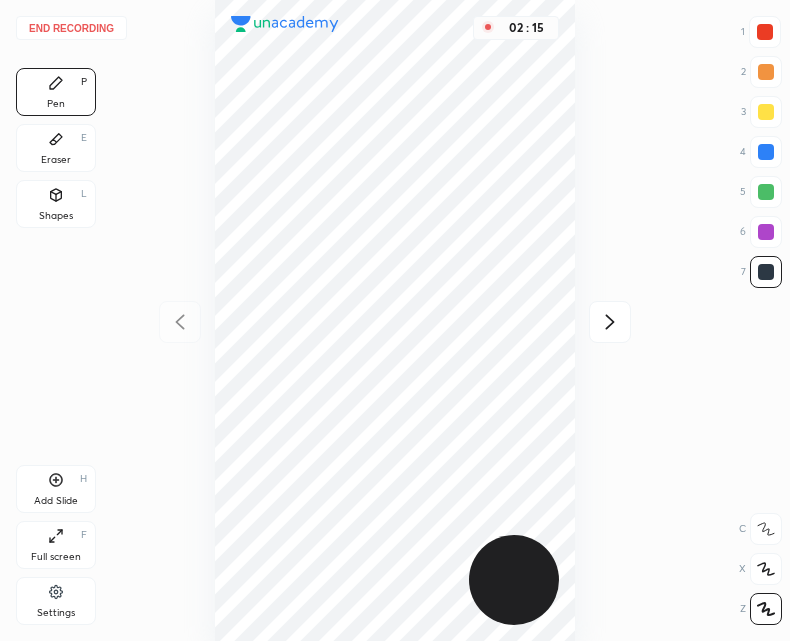 click on "02 : 15" at bounding box center (395, 320) 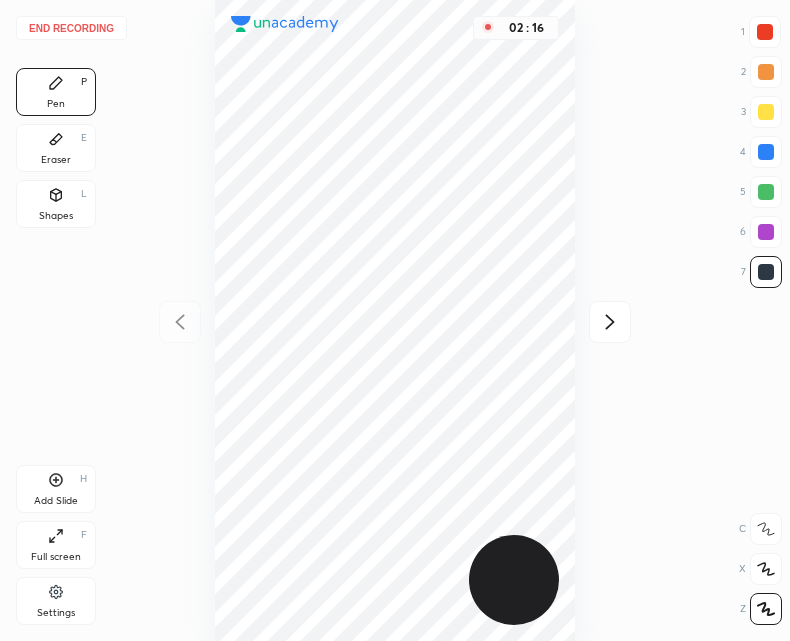 click at bounding box center [610, 322] 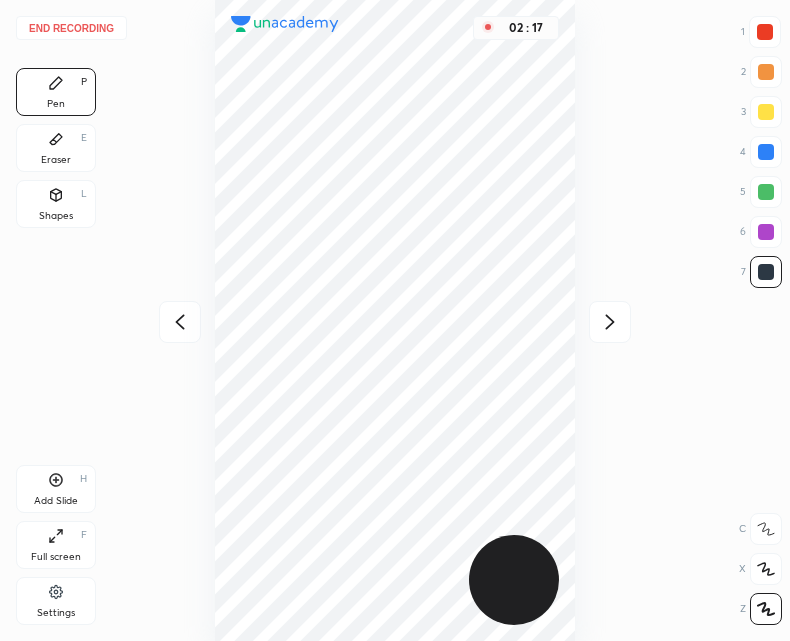 click 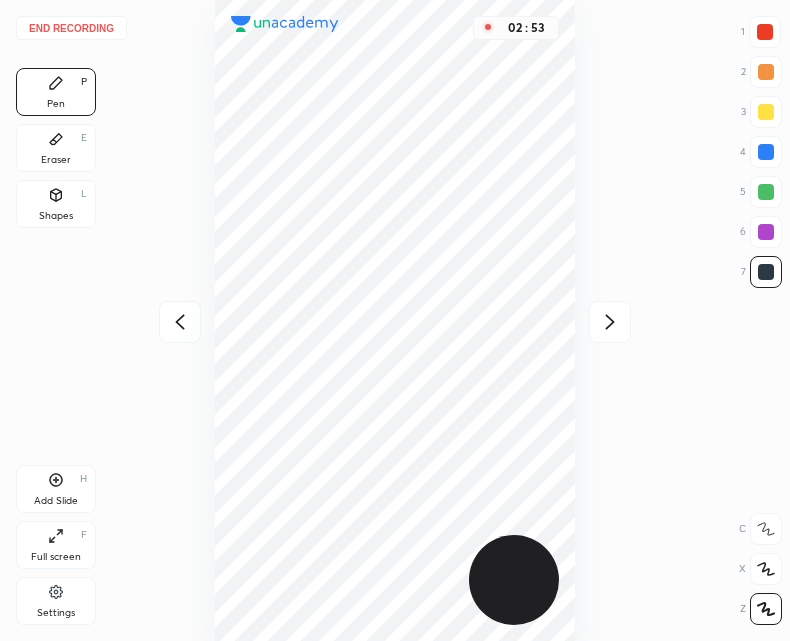 click on "Add Slide" at bounding box center [56, 501] 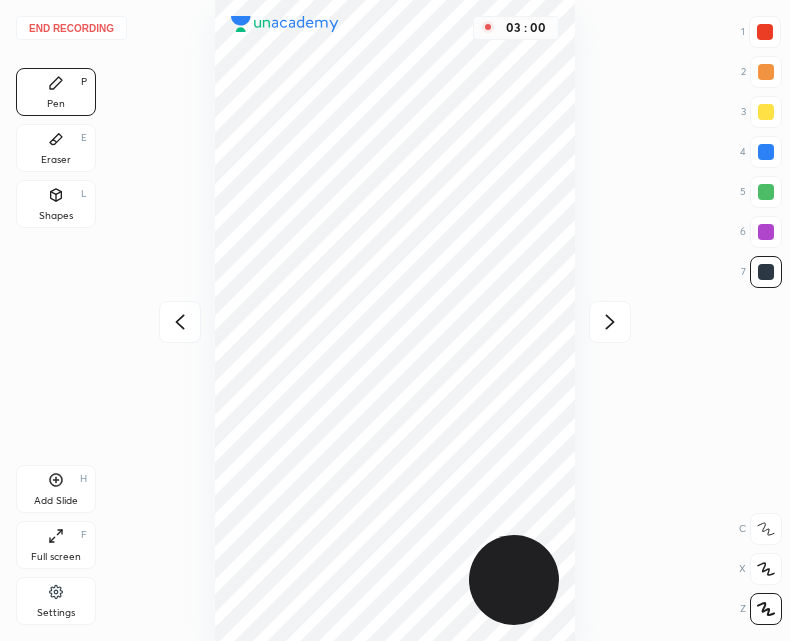 click 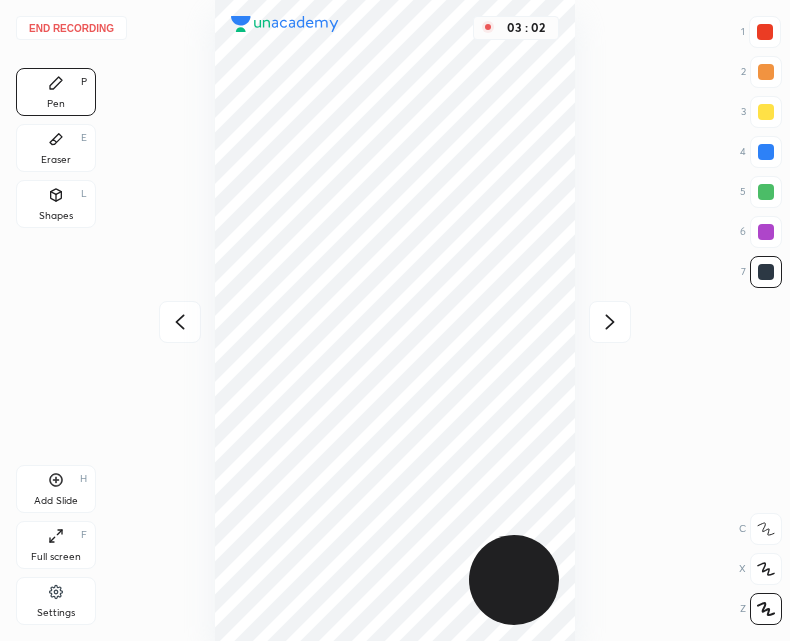 click 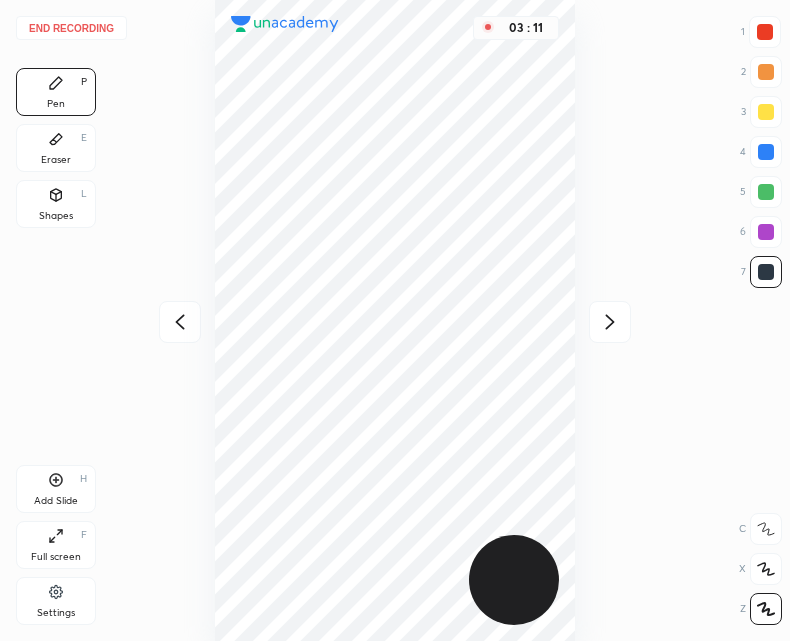 click 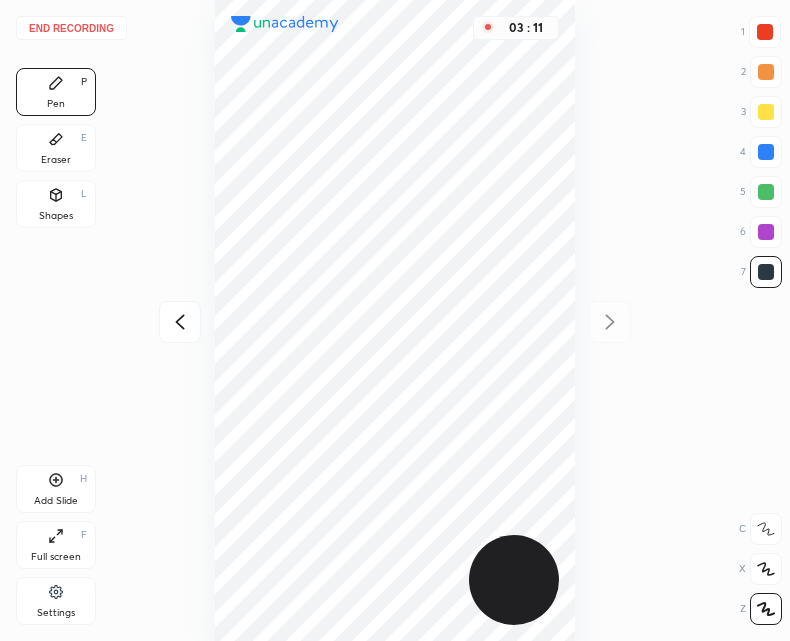 click on "03 : 11" at bounding box center [395, 320] 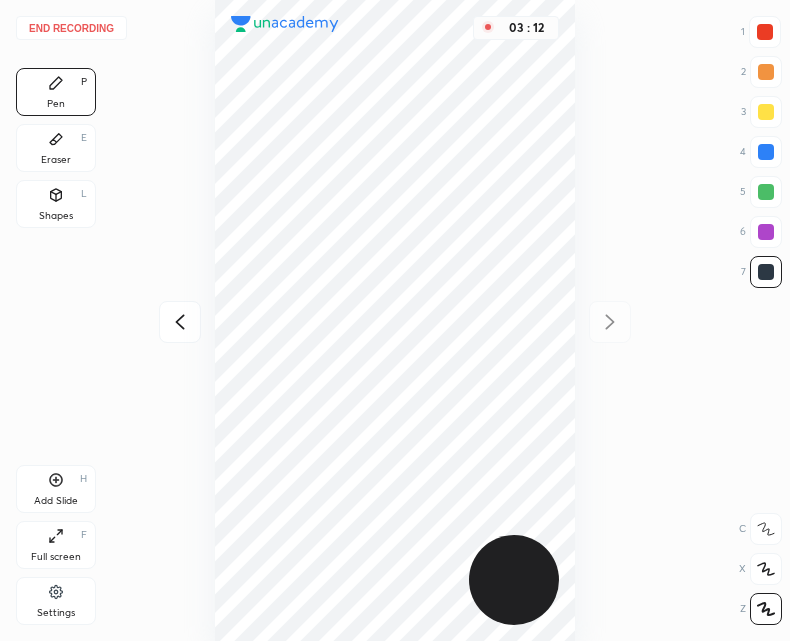 click 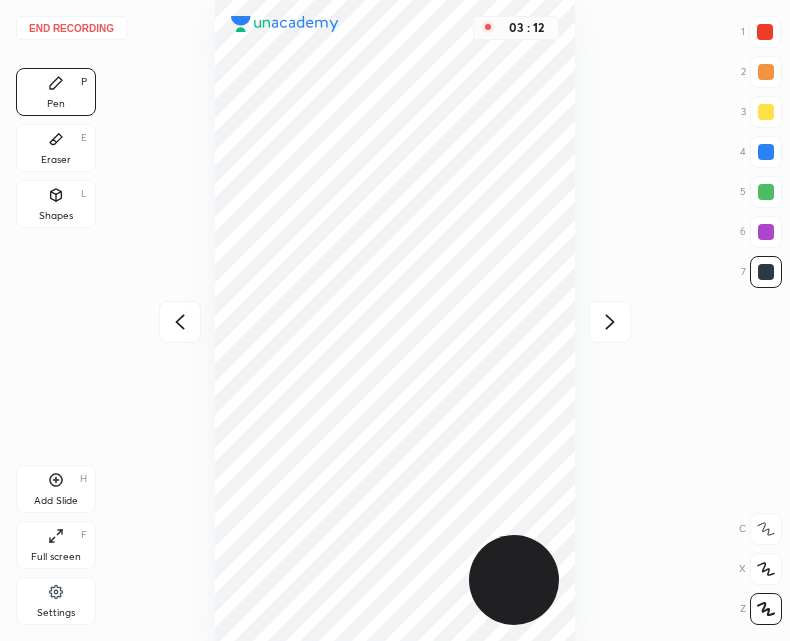 click 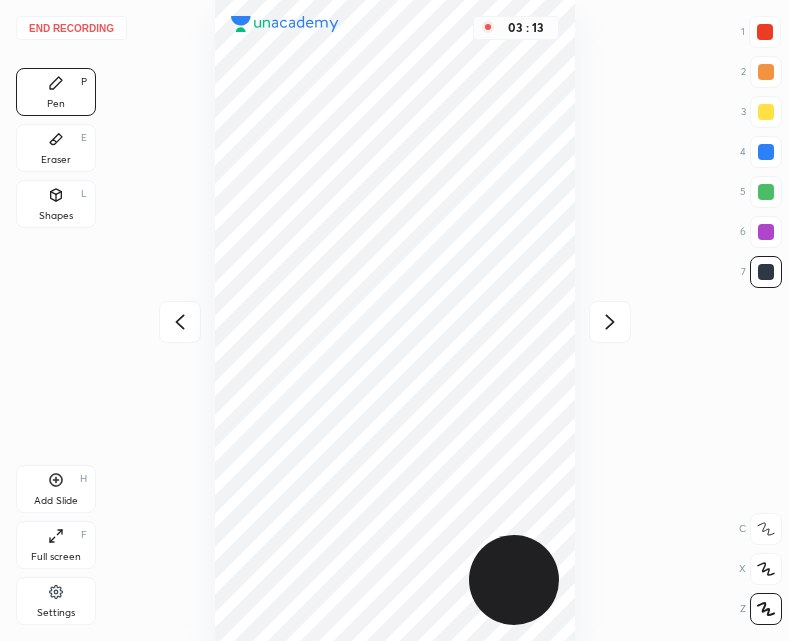 click 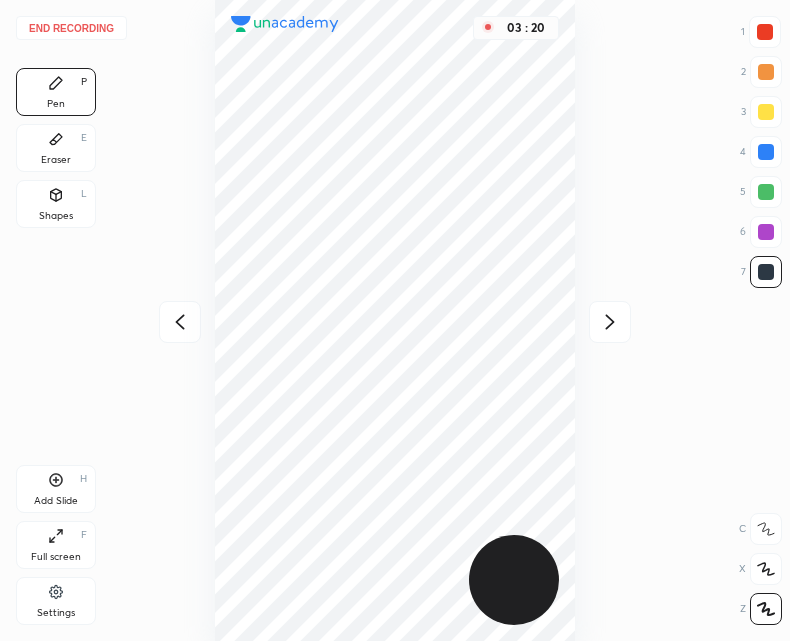 click 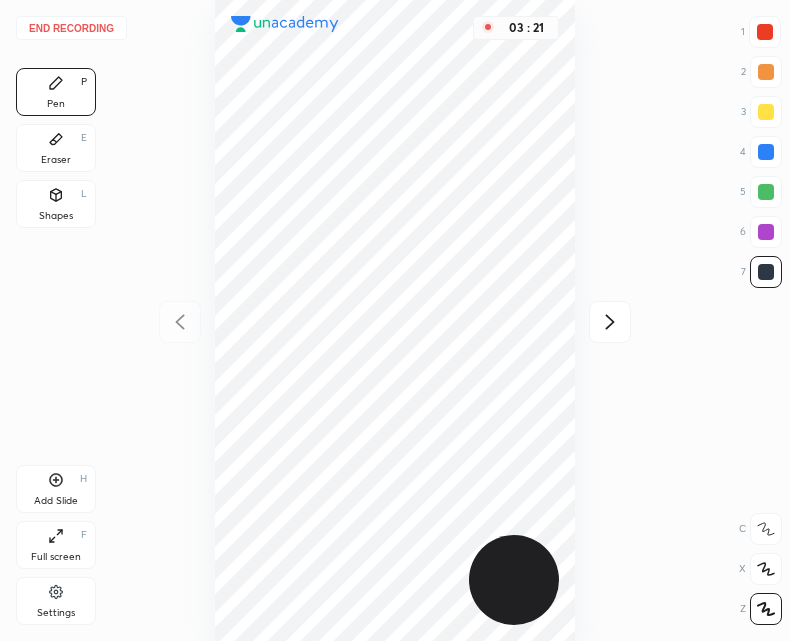 click on "03 : 21" at bounding box center [395, 320] 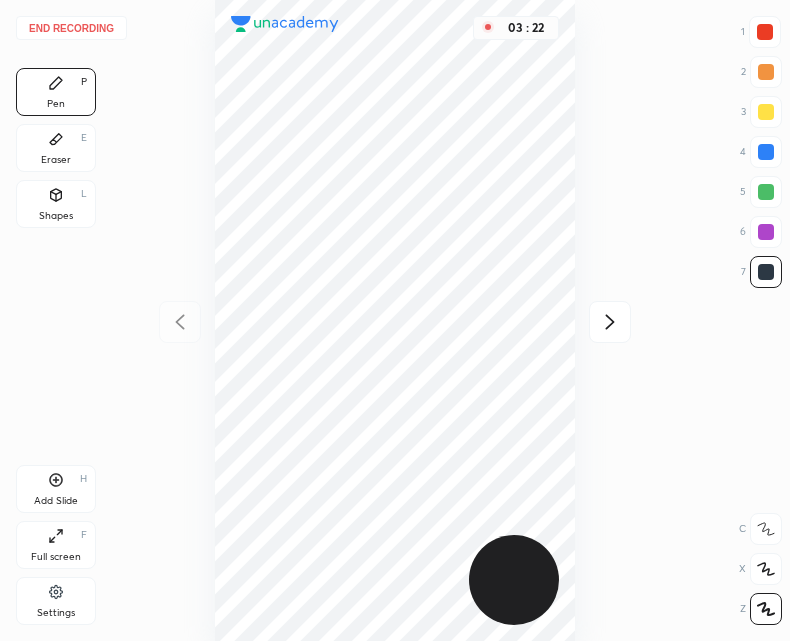 click at bounding box center (610, 322) 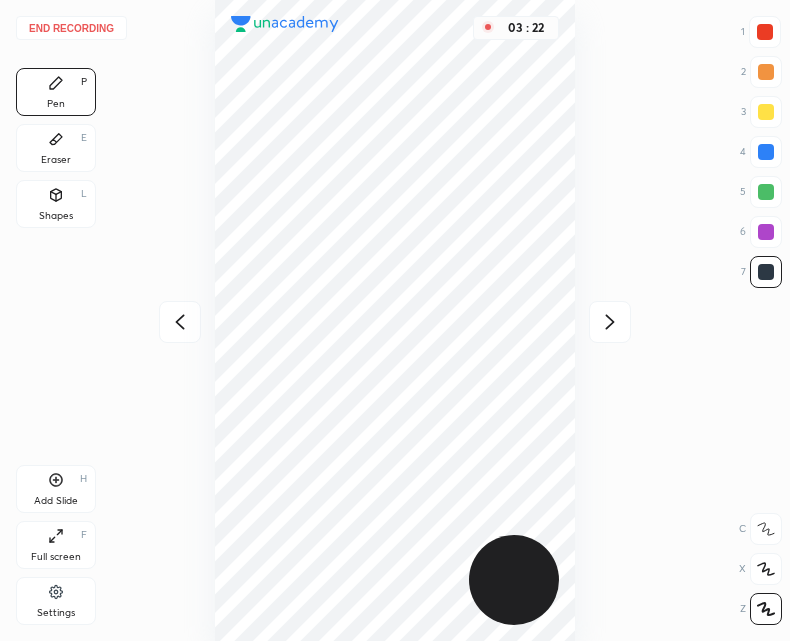 click on "03 : 22" at bounding box center [395, 320] 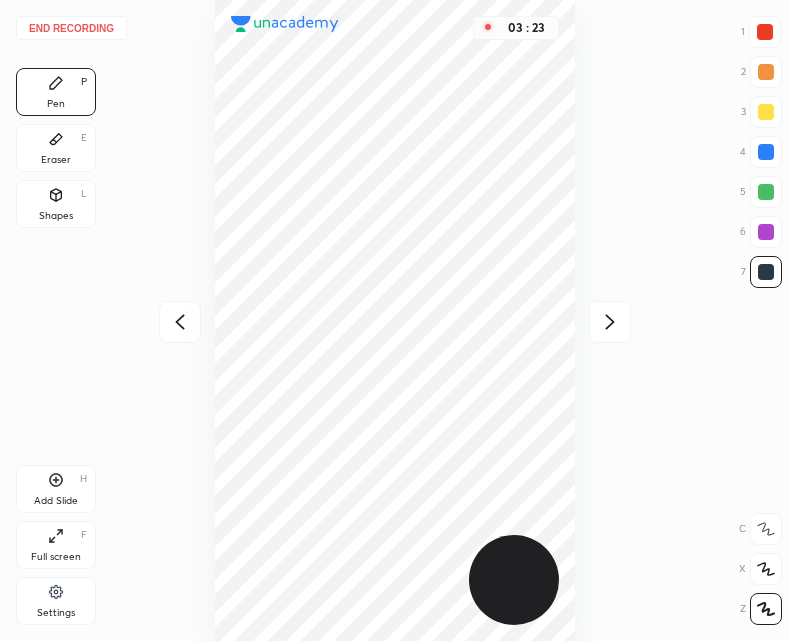 click 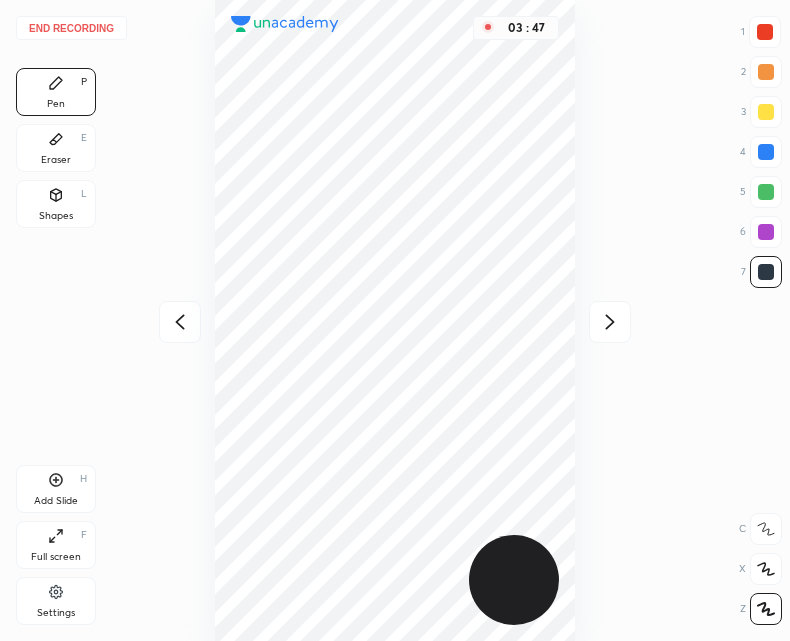click on "03 : 47" at bounding box center (395, 320) 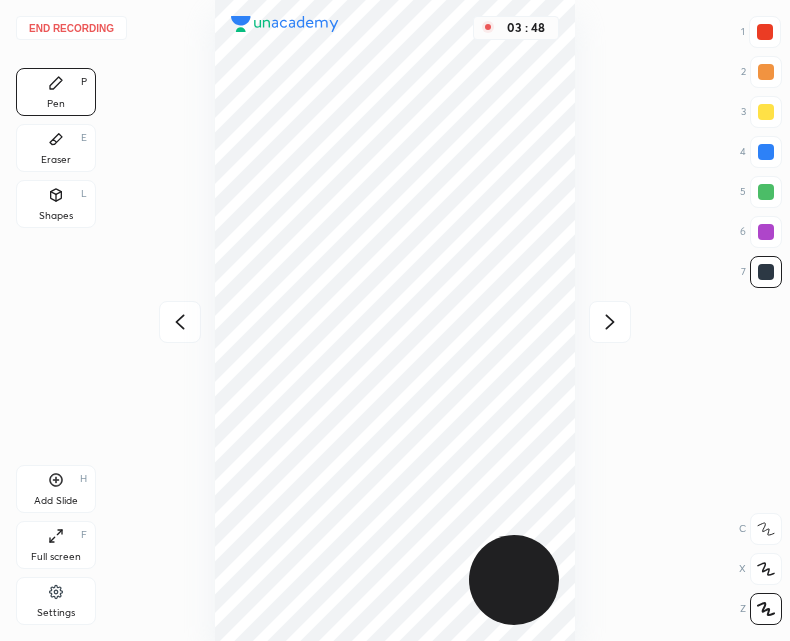 click at bounding box center [610, 322] 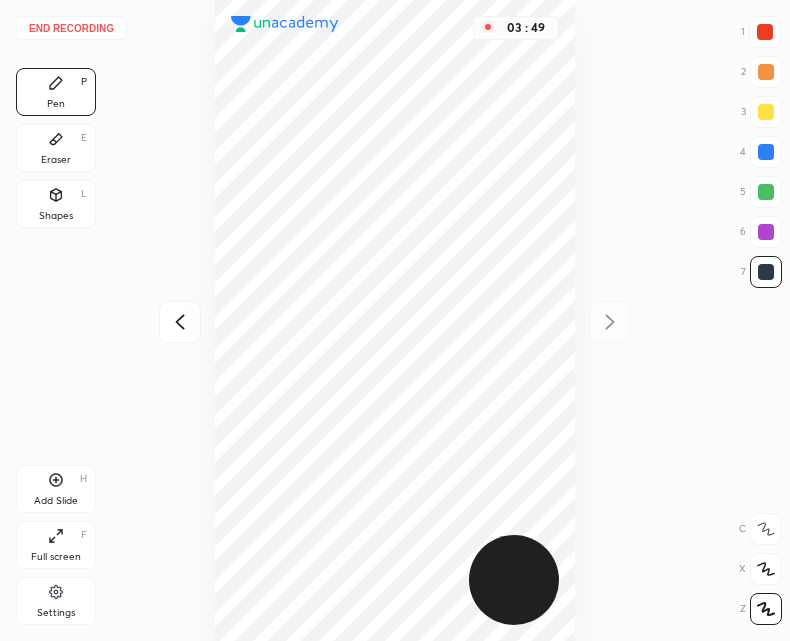 click on "03 : 49" at bounding box center (395, 320) 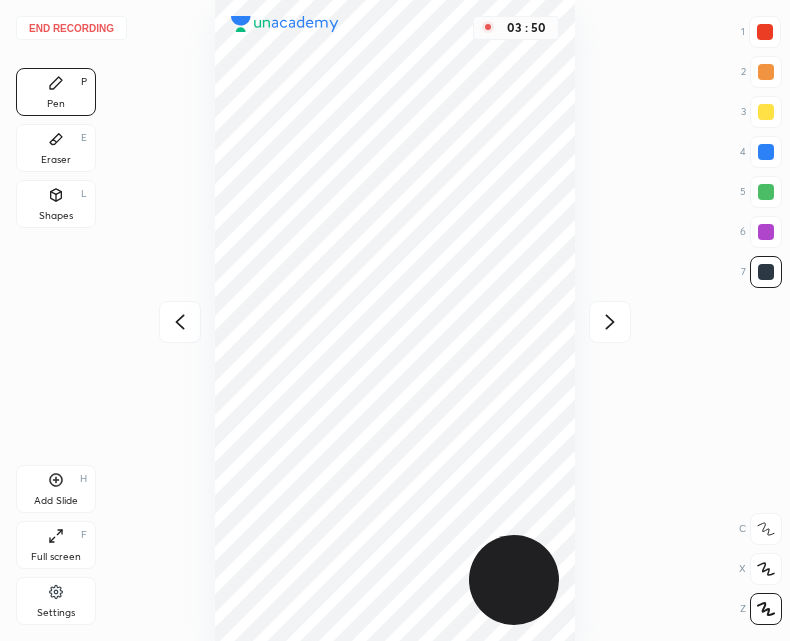 click 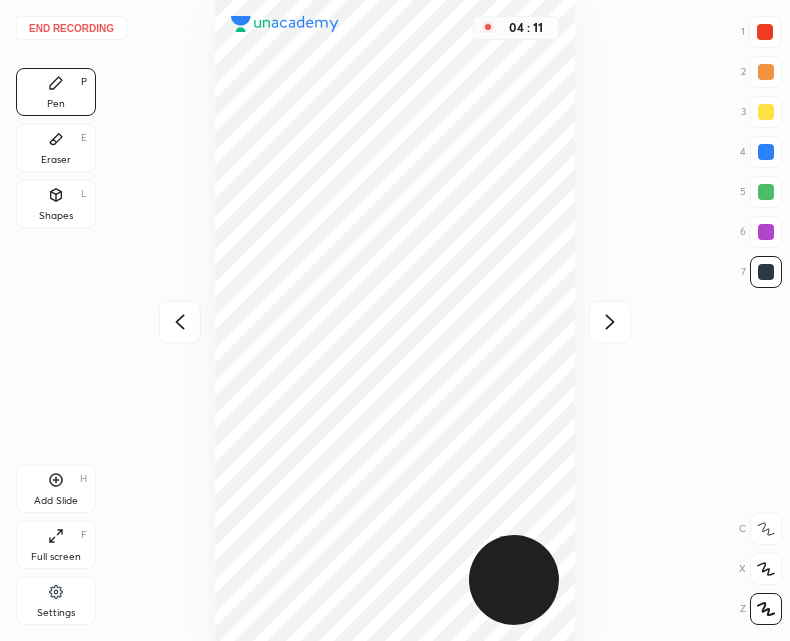 click at bounding box center [180, 322] 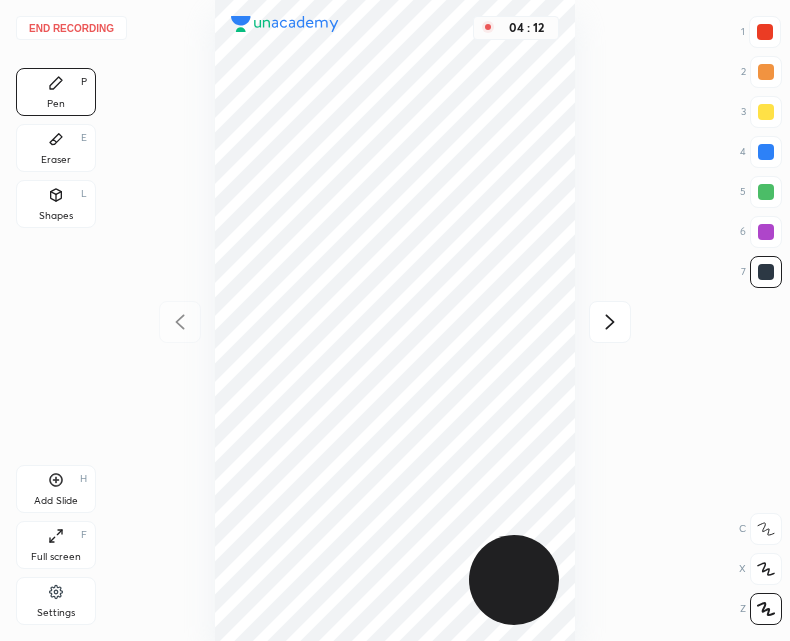 click on "04 : 12" at bounding box center (395, 320) 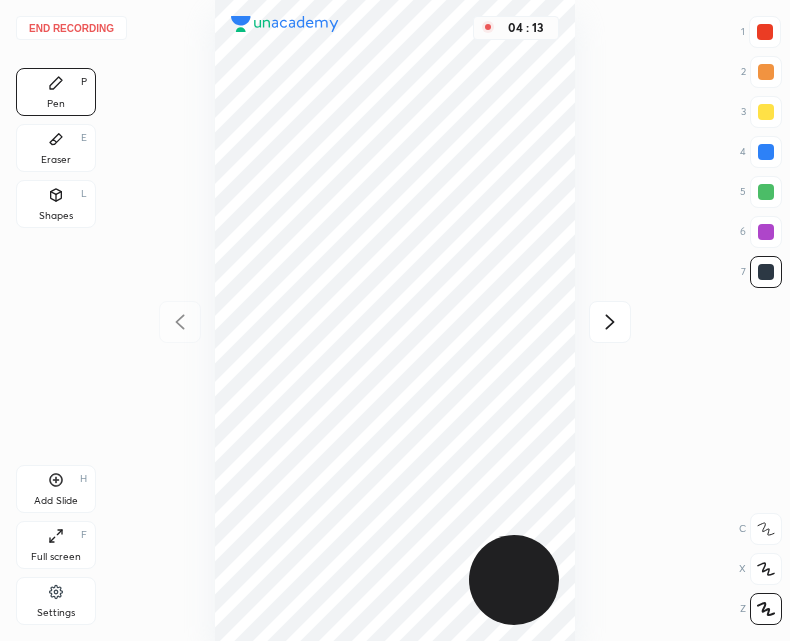 click at bounding box center [610, 322] 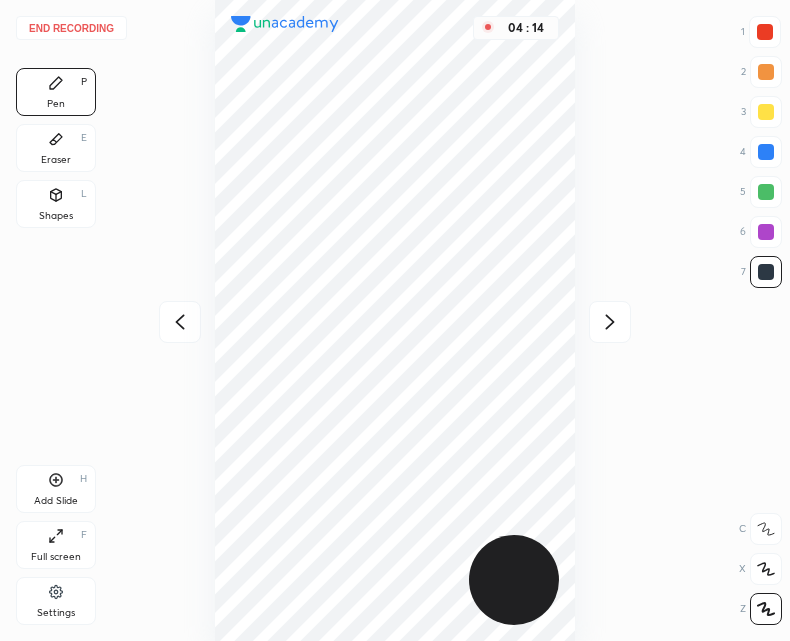 click 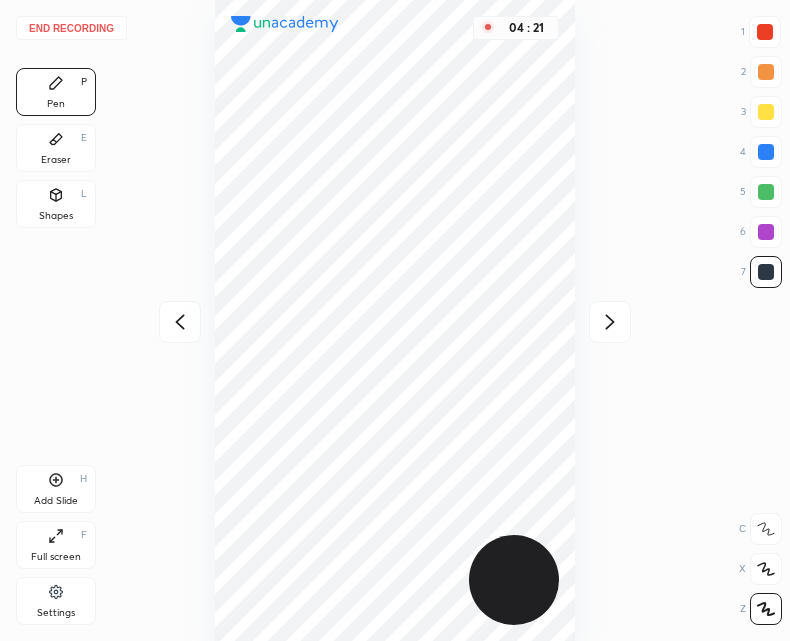 click on "Add Slide H" at bounding box center [56, 489] 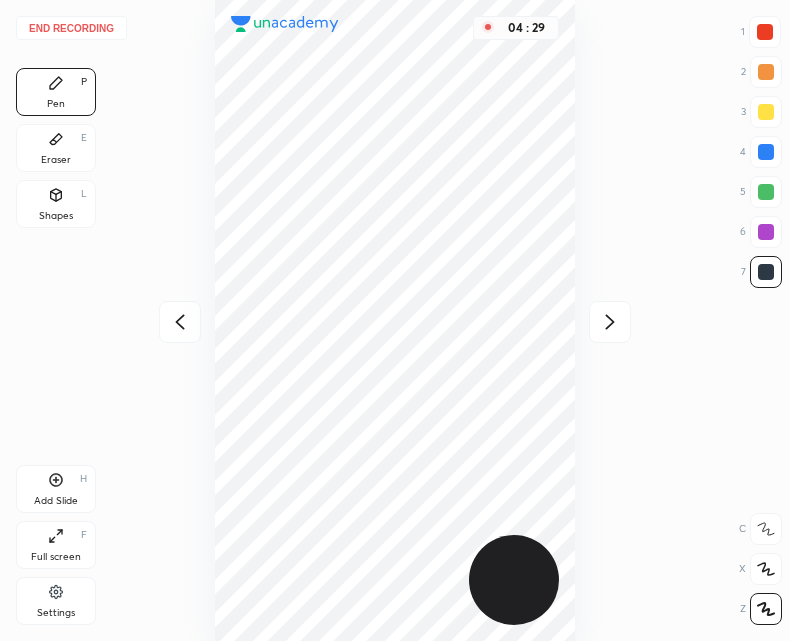 click on "End recording" at bounding box center [71, 28] 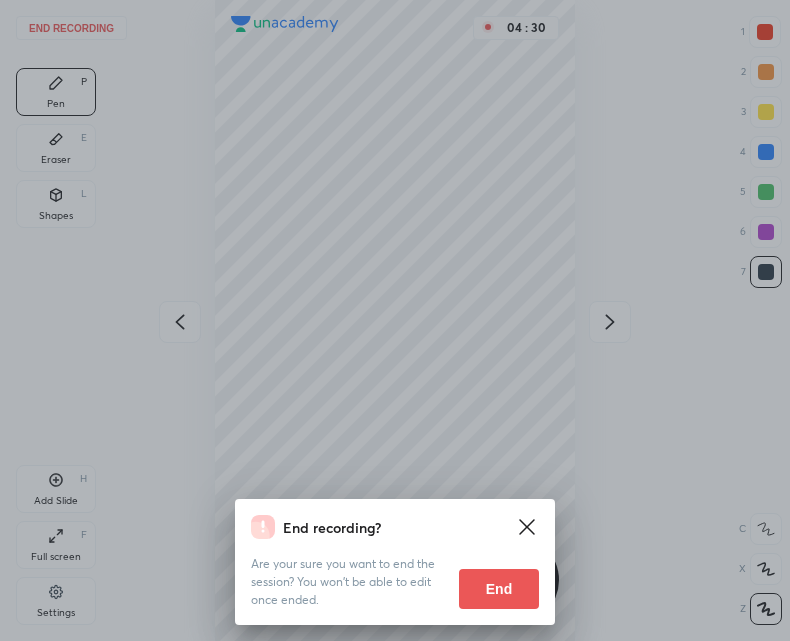 click on "End" at bounding box center (499, 589) 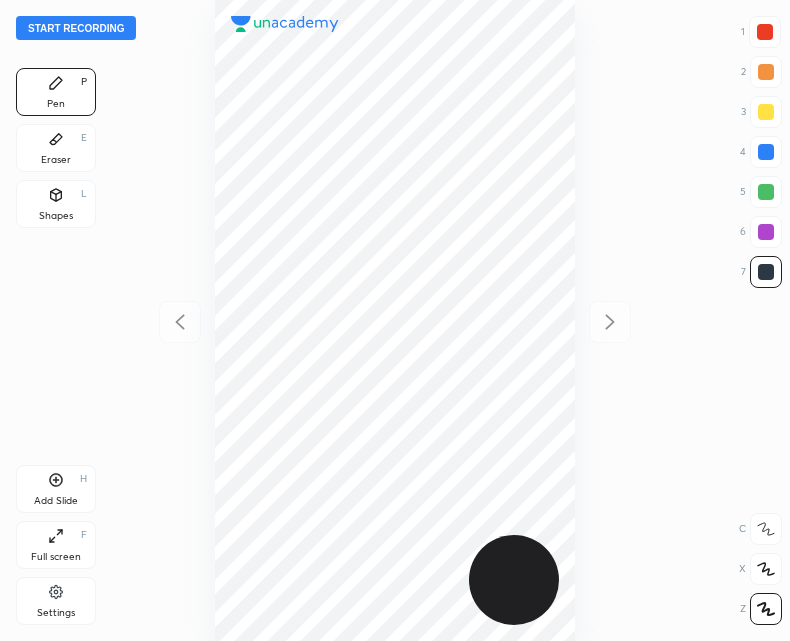 scroll, scrollTop: 0, scrollLeft: 0, axis: both 